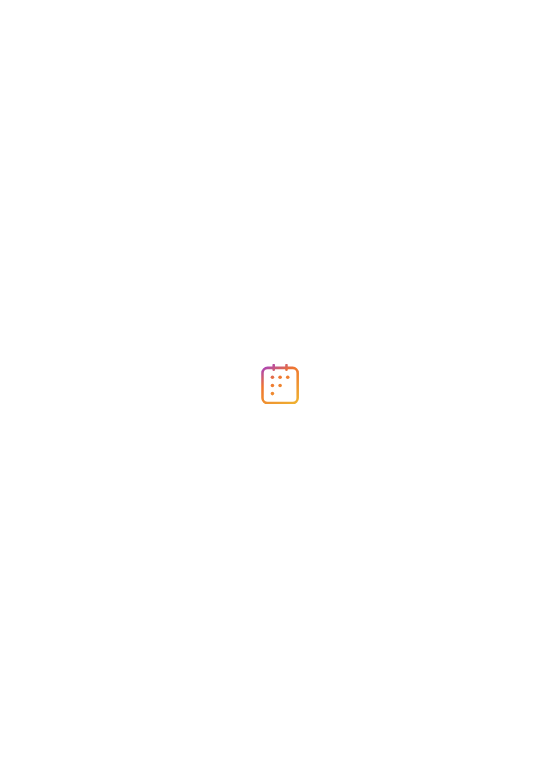 scroll, scrollTop: 0, scrollLeft: 0, axis: both 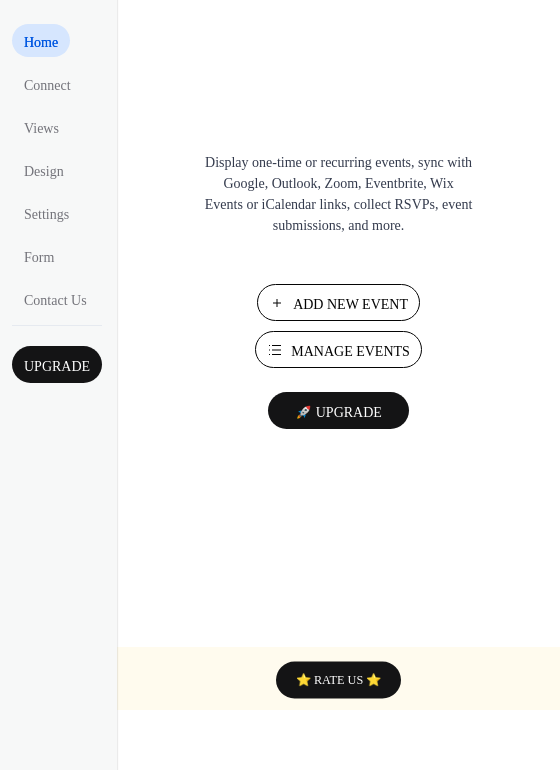 click on "Manage Events" at bounding box center (350, 351) 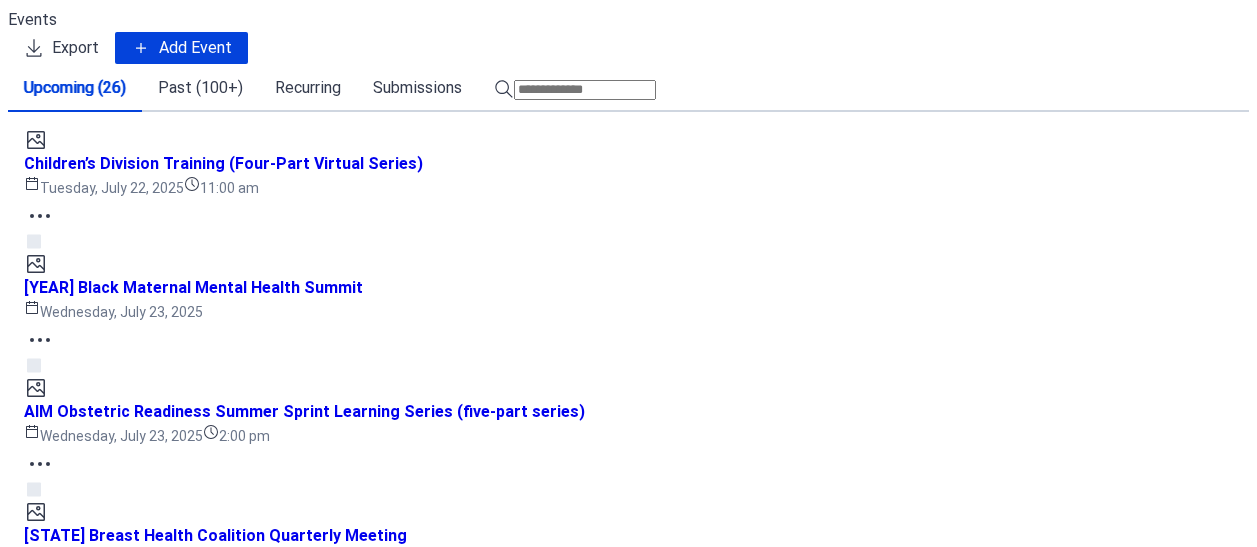 scroll, scrollTop: 0, scrollLeft: 0, axis: both 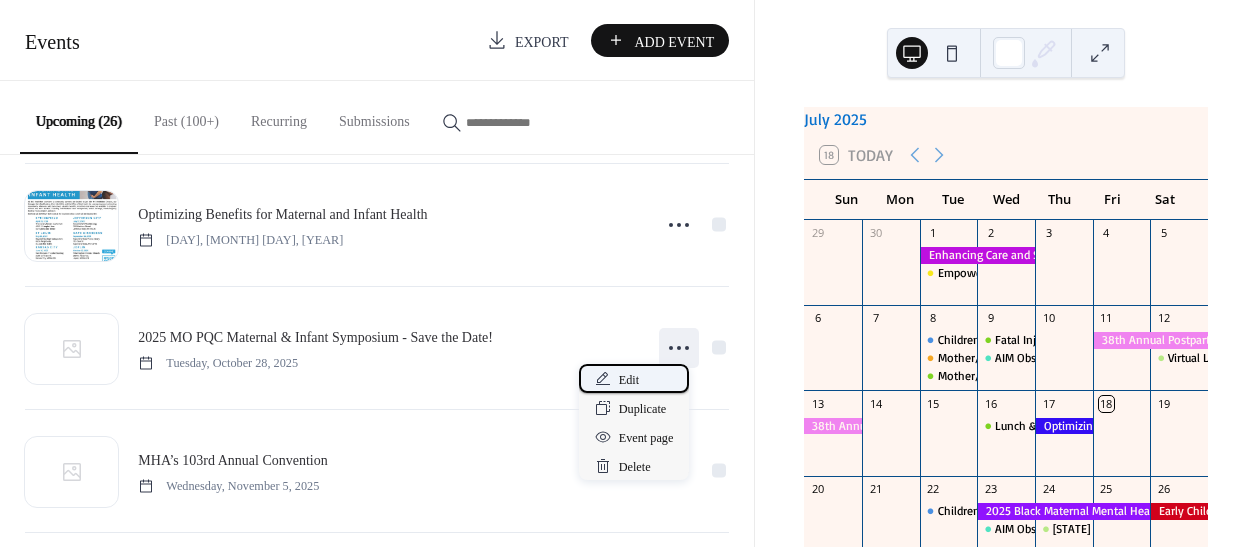 click on "Edit" at bounding box center [629, 380] 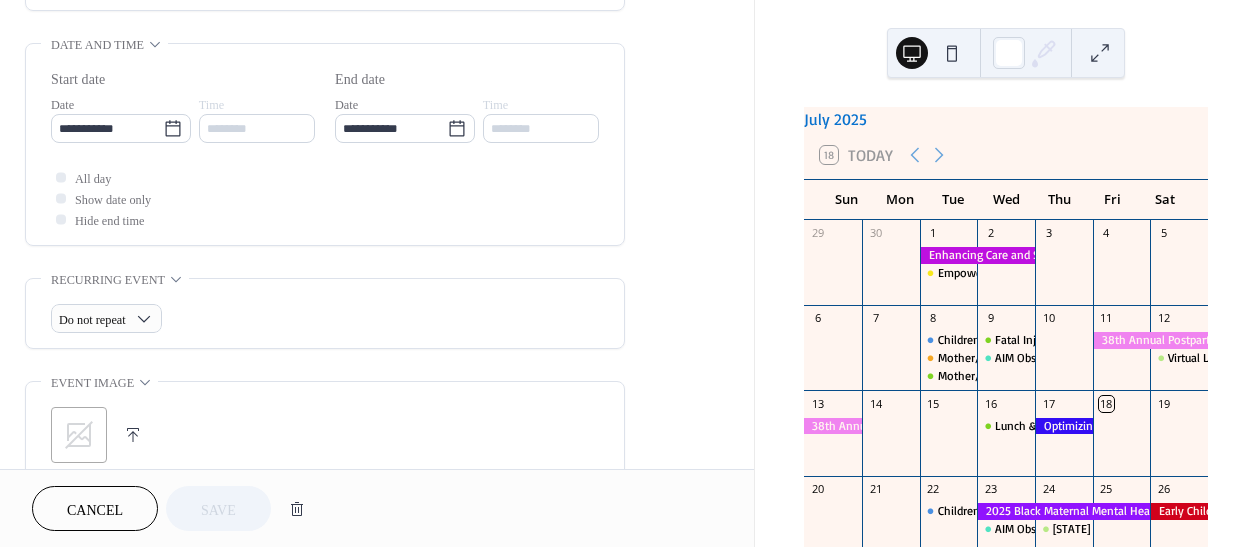 scroll, scrollTop: 818, scrollLeft: 0, axis: vertical 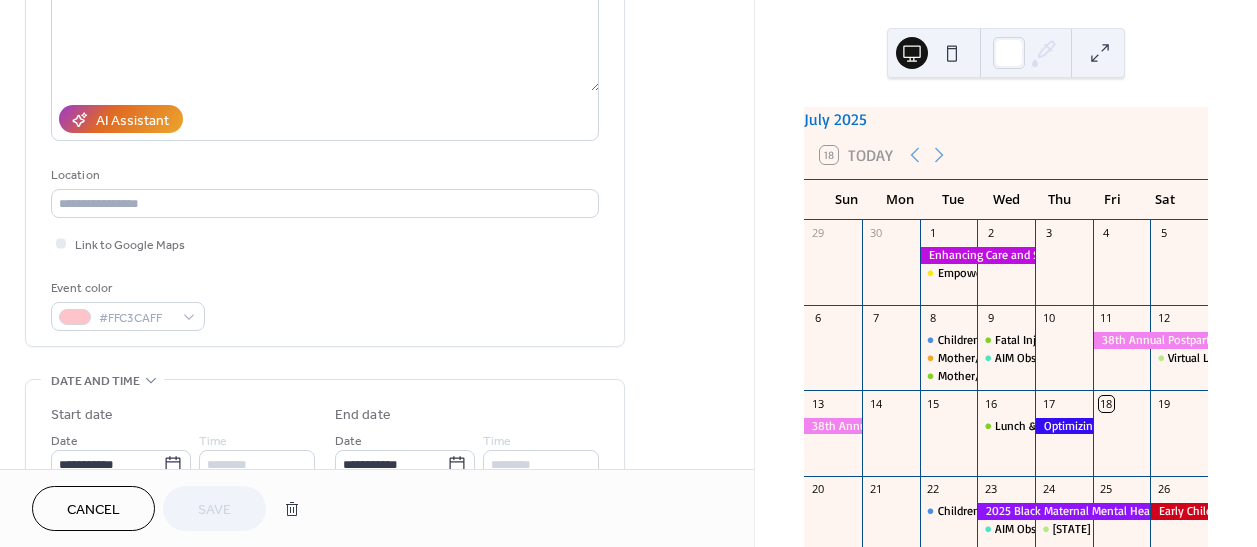 click on "Cancel" at bounding box center (93, 510) 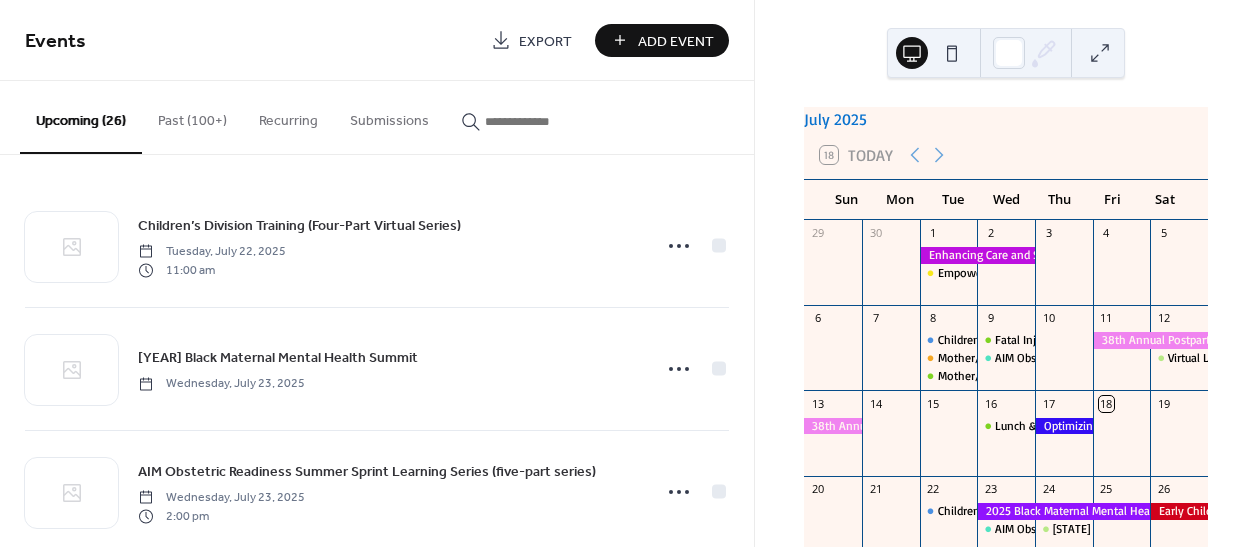 click on "Add Event" at bounding box center (662, 40) 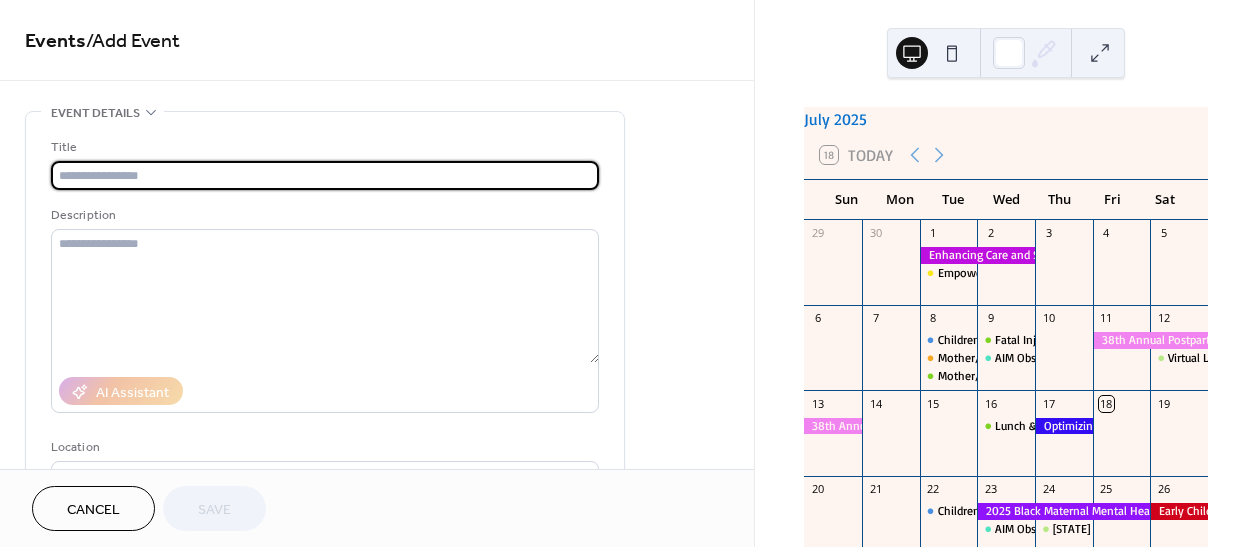 click at bounding box center (325, 175) 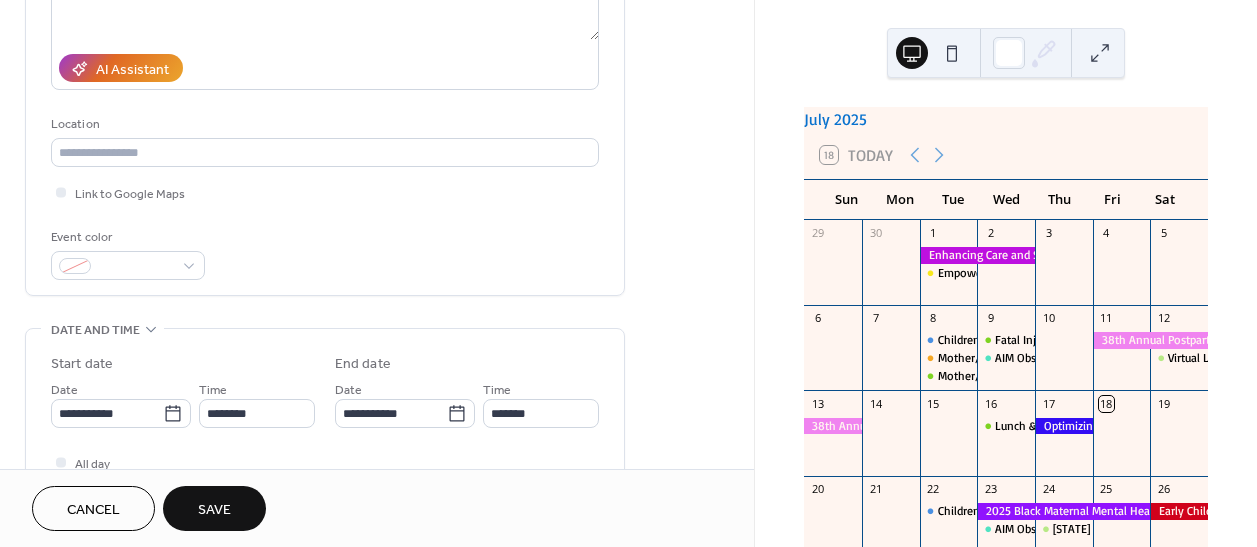 scroll, scrollTop: 363, scrollLeft: 0, axis: vertical 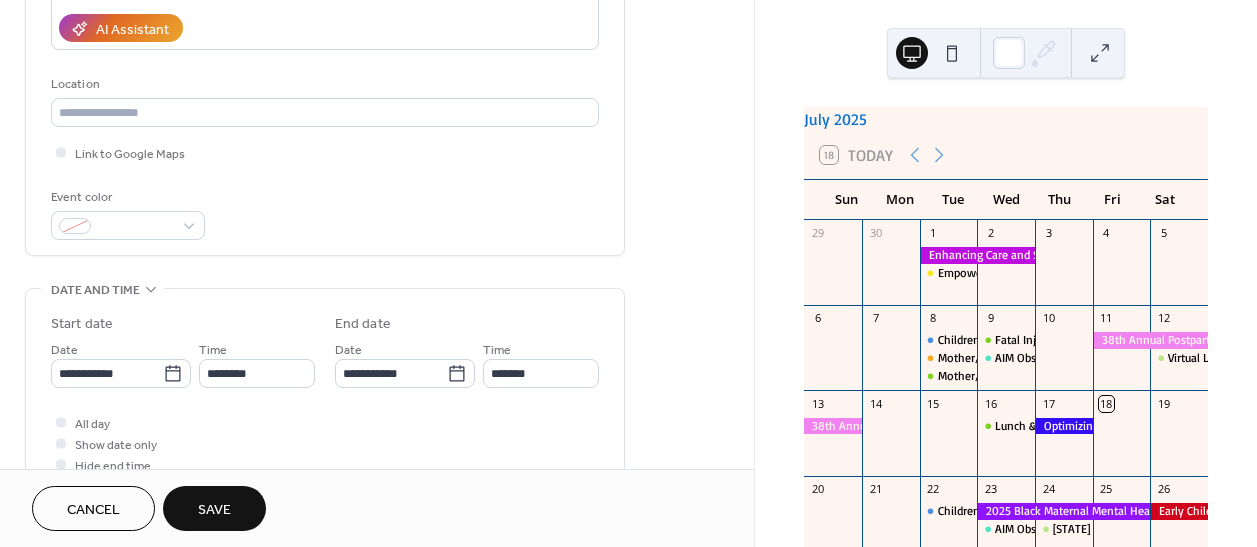 type on "**********" 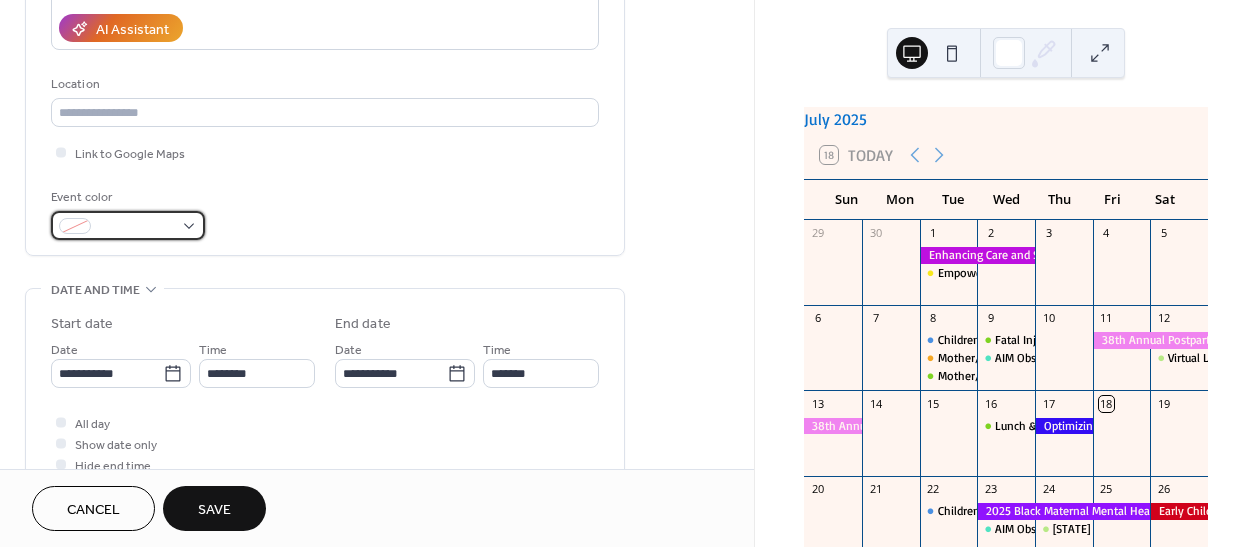 click at bounding box center (136, 227) 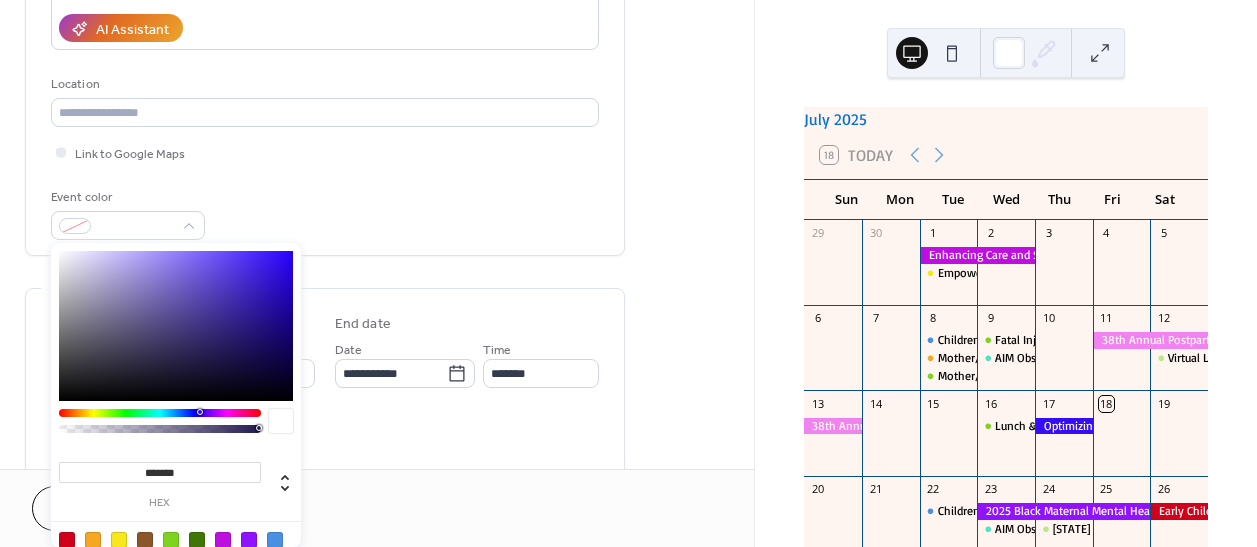 click at bounding box center [67, 540] 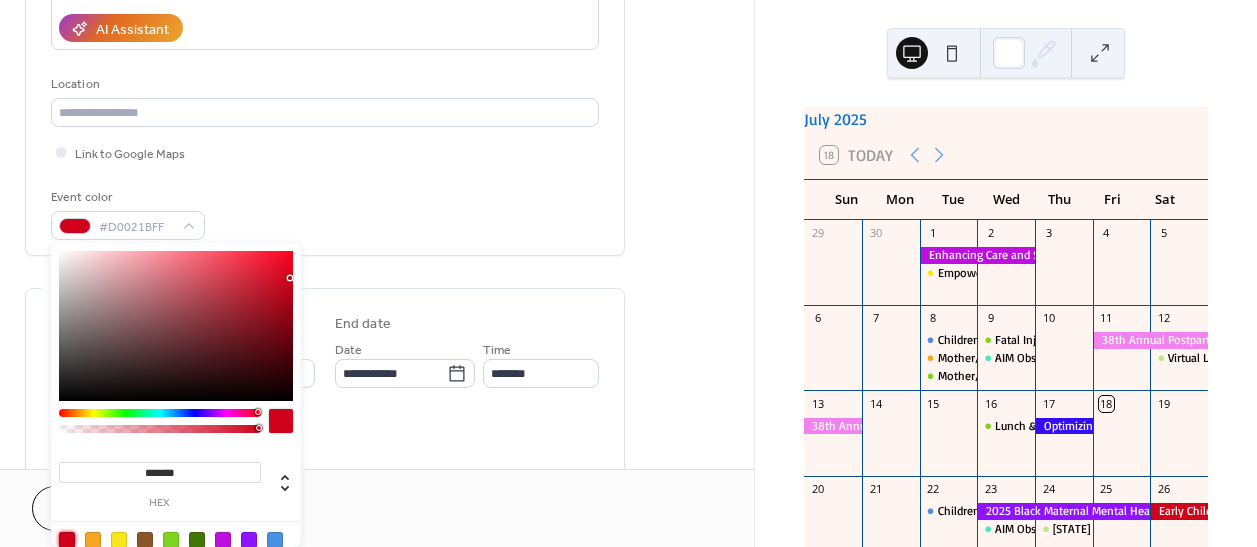 click on "Event color #D0021BFF" at bounding box center (325, 213) 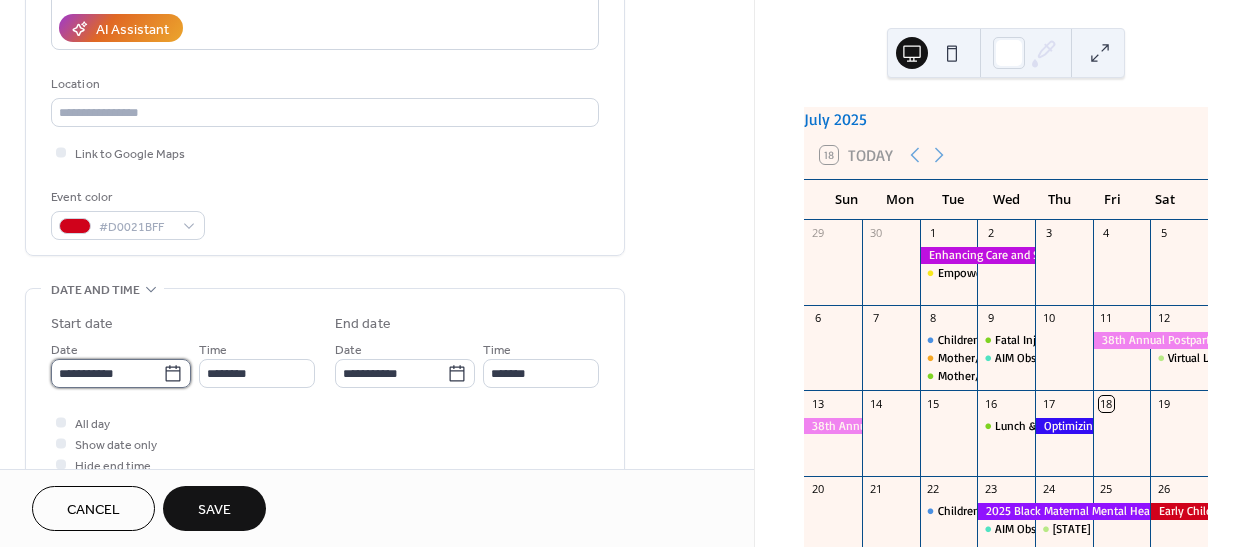 click on "**********" at bounding box center (107, 373) 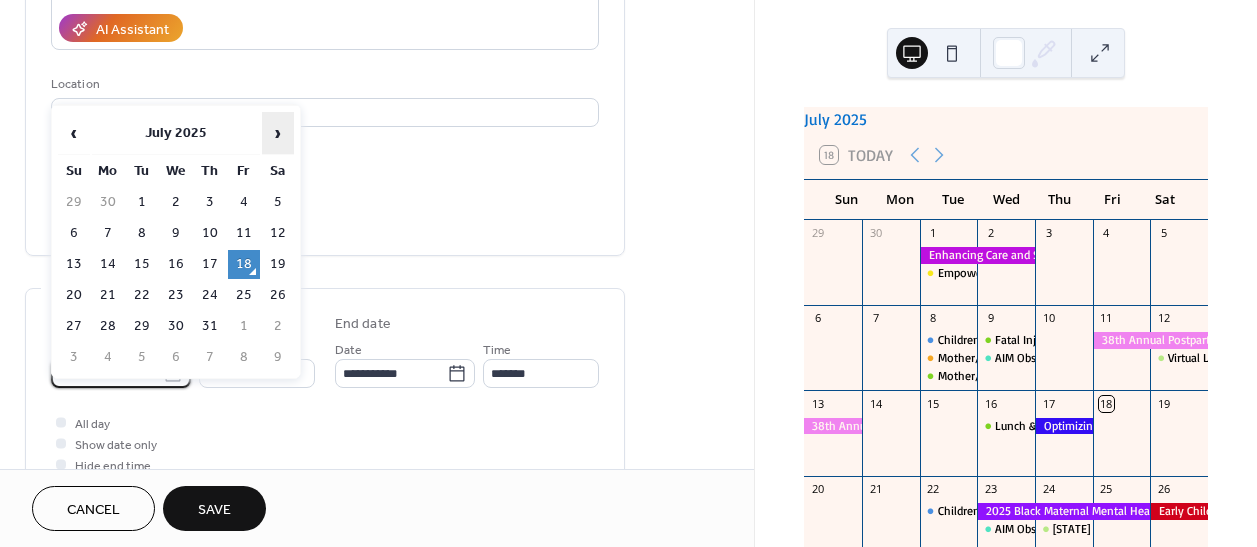 click on "›" at bounding box center [278, 133] 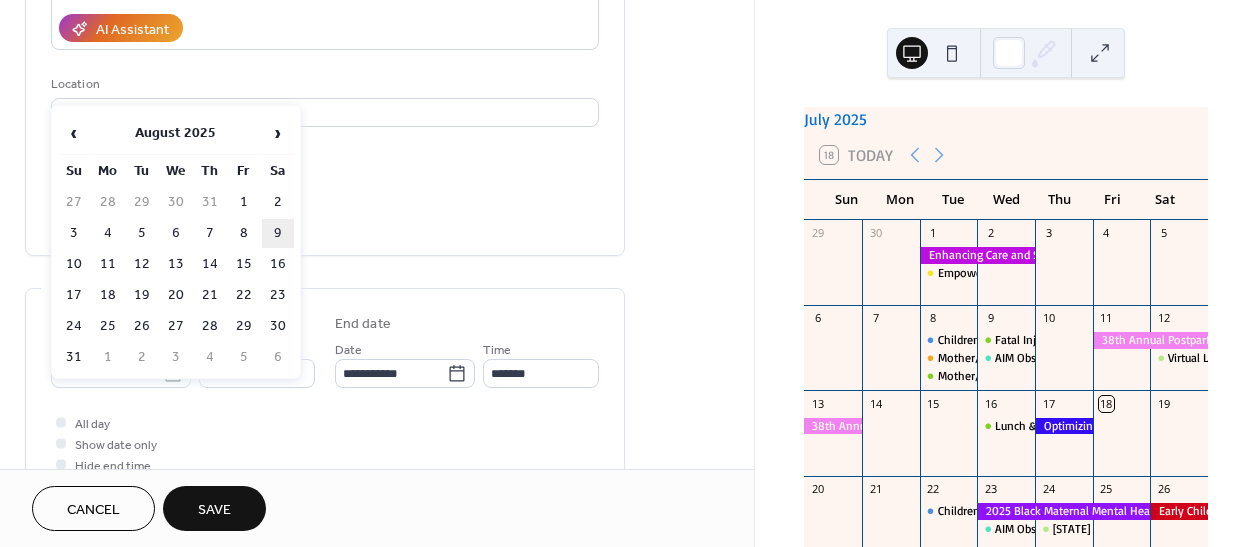 click on "9" at bounding box center [278, 233] 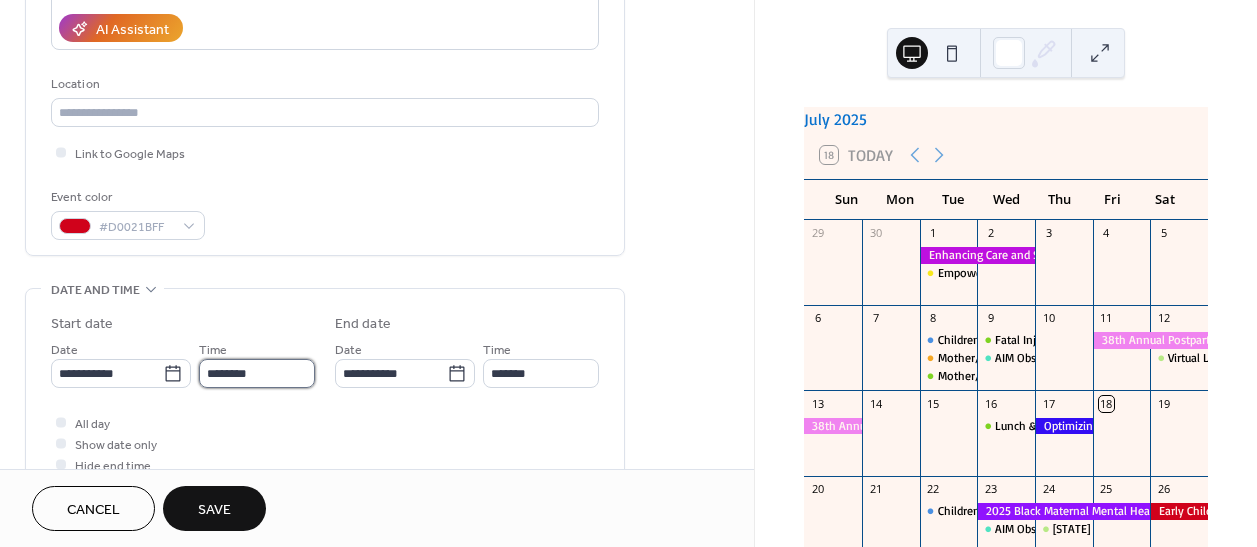 click on "********" at bounding box center (257, 373) 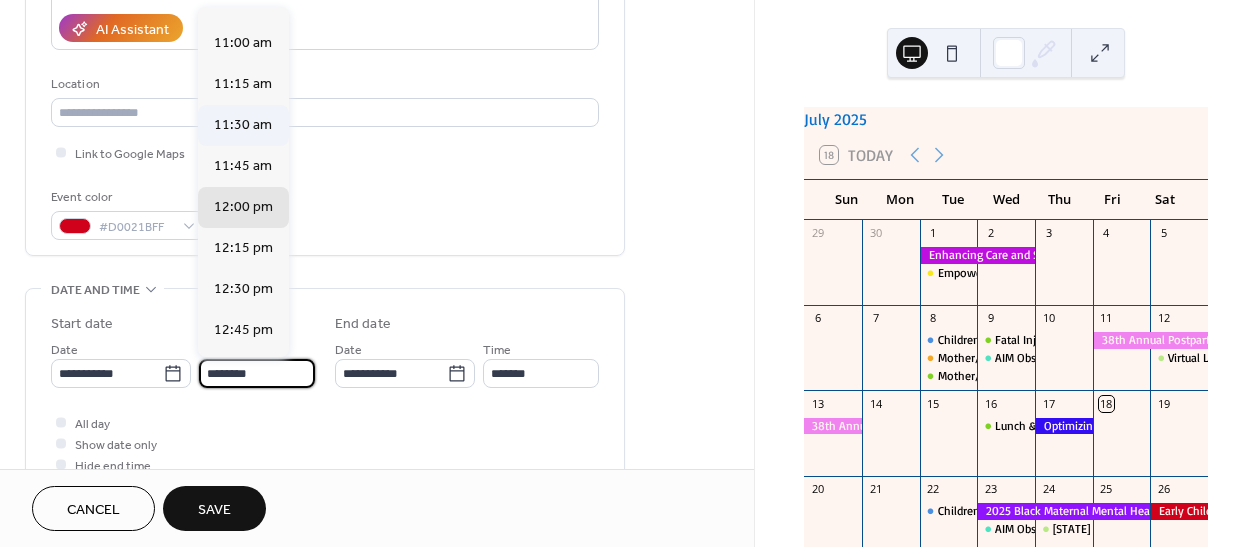 scroll, scrollTop: 1768, scrollLeft: 0, axis: vertical 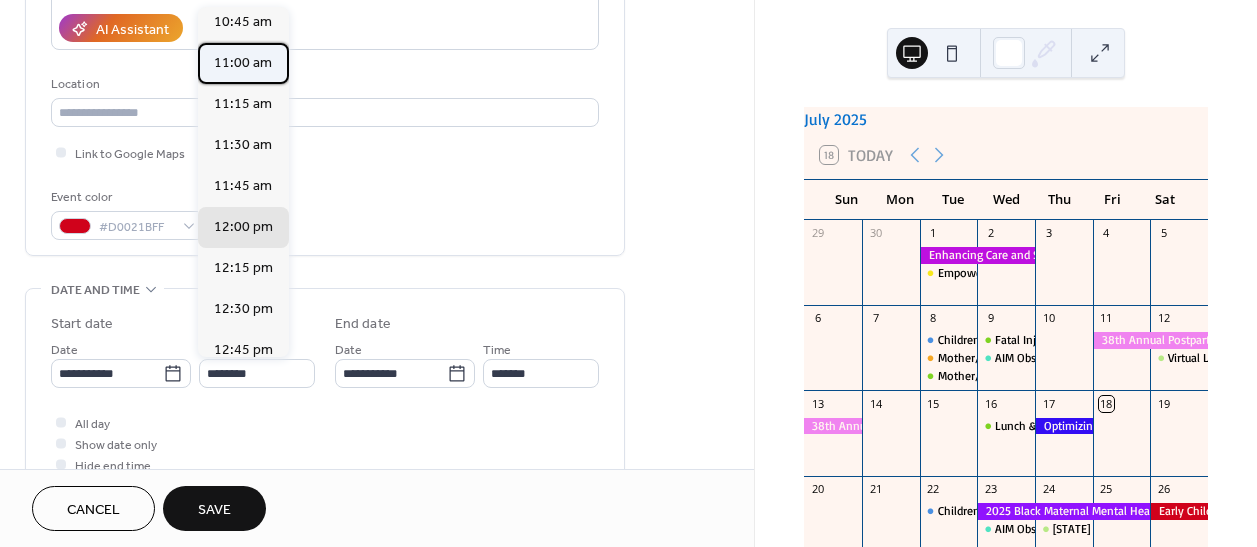 click on "11:00 am" at bounding box center [243, 63] 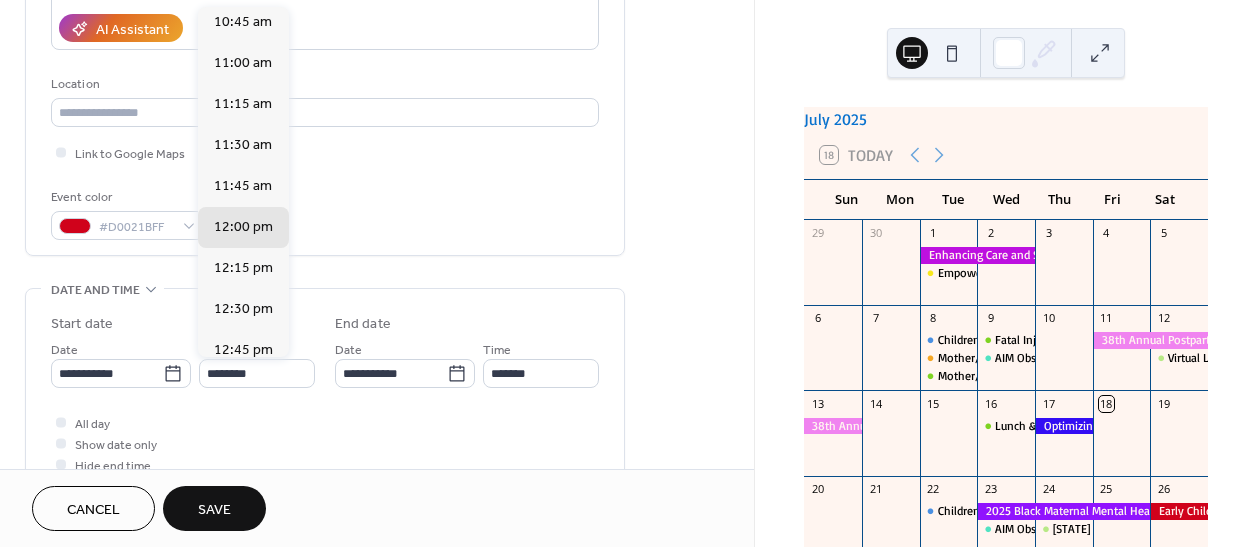 type on "********" 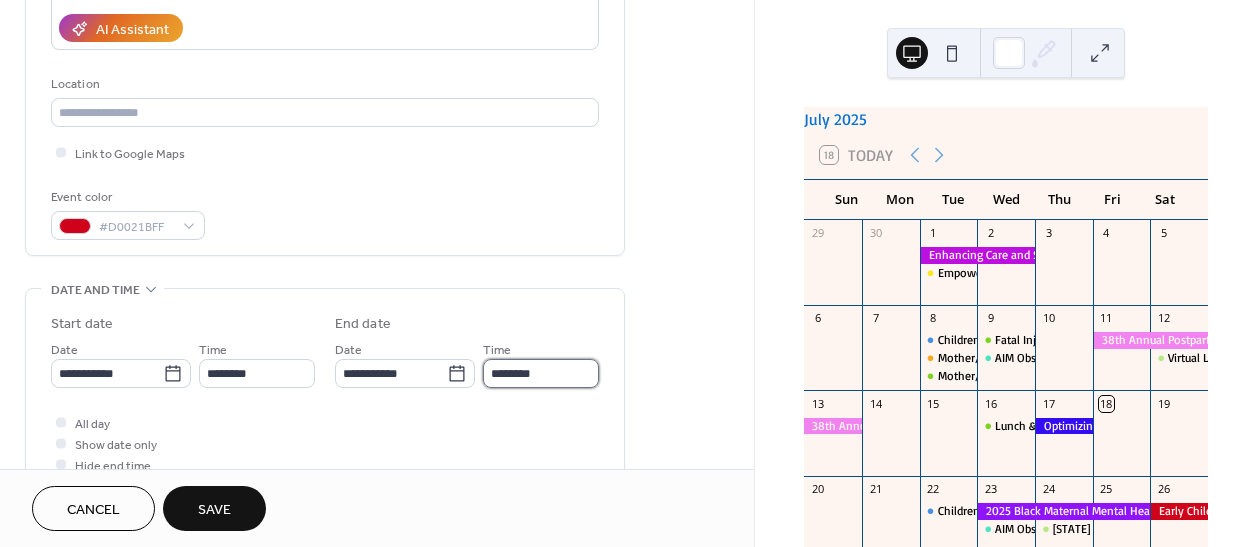 click on "********" at bounding box center [541, 373] 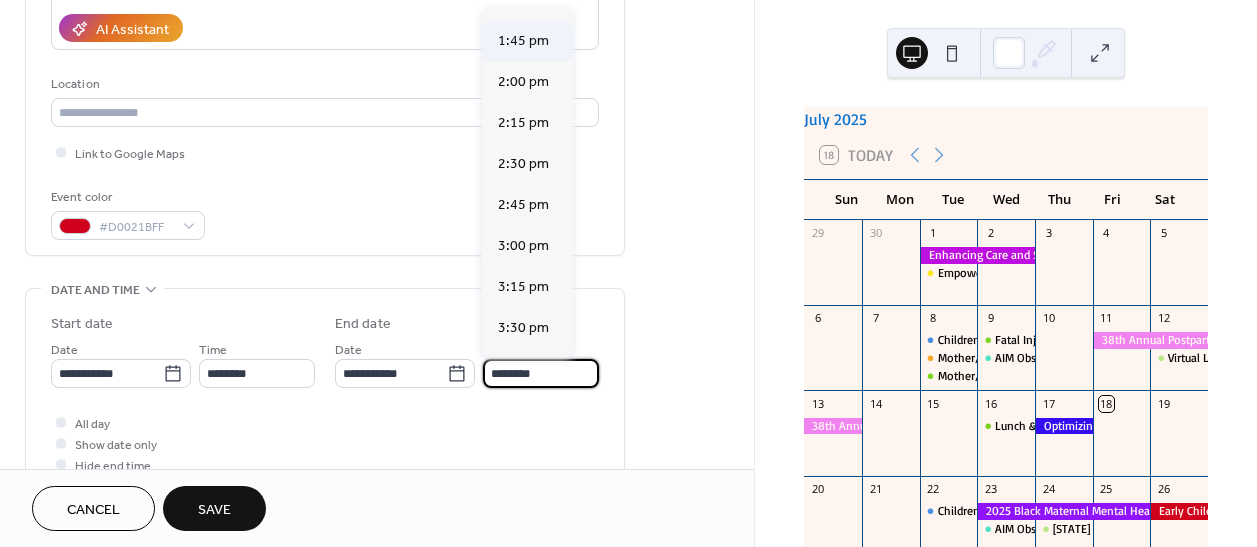 scroll, scrollTop: 454, scrollLeft: 0, axis: vertical 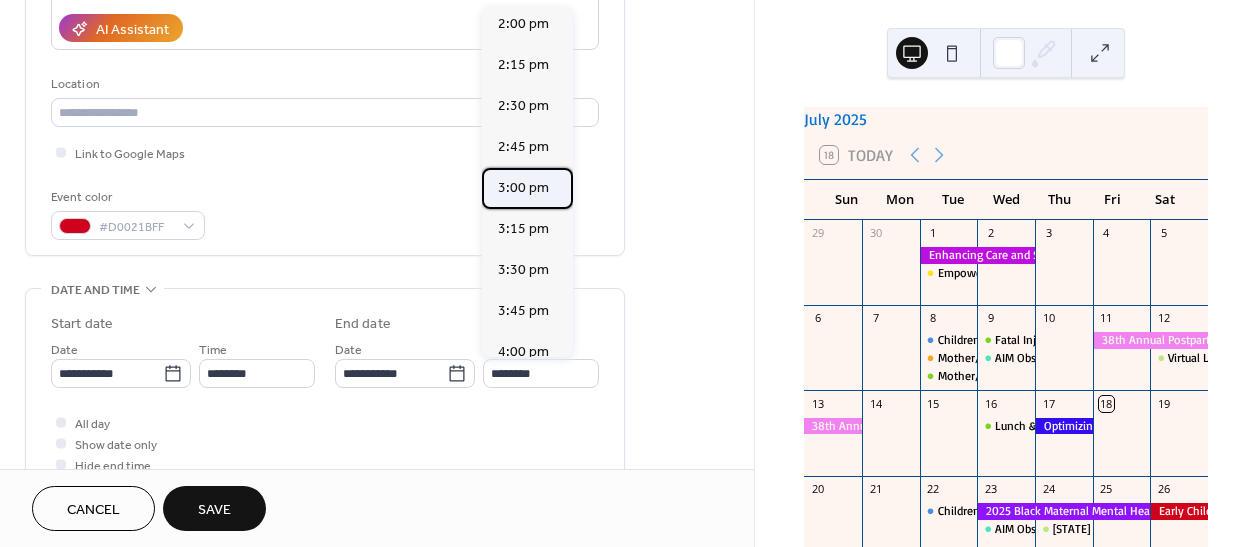 click on "3:00 pm" at bounding box center (523, 188) 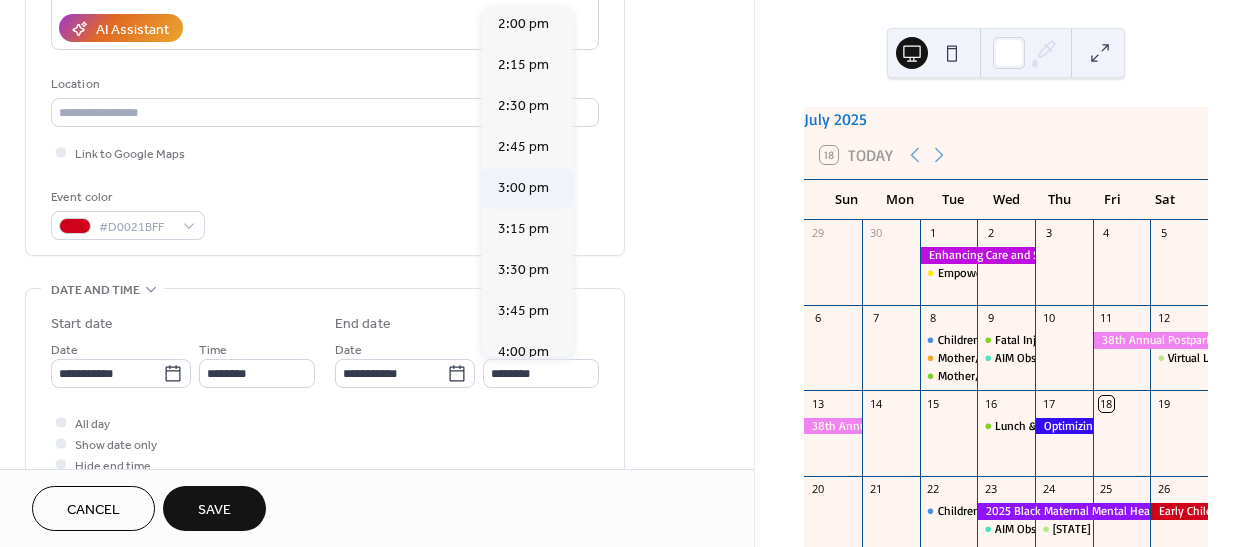 type on "*******" 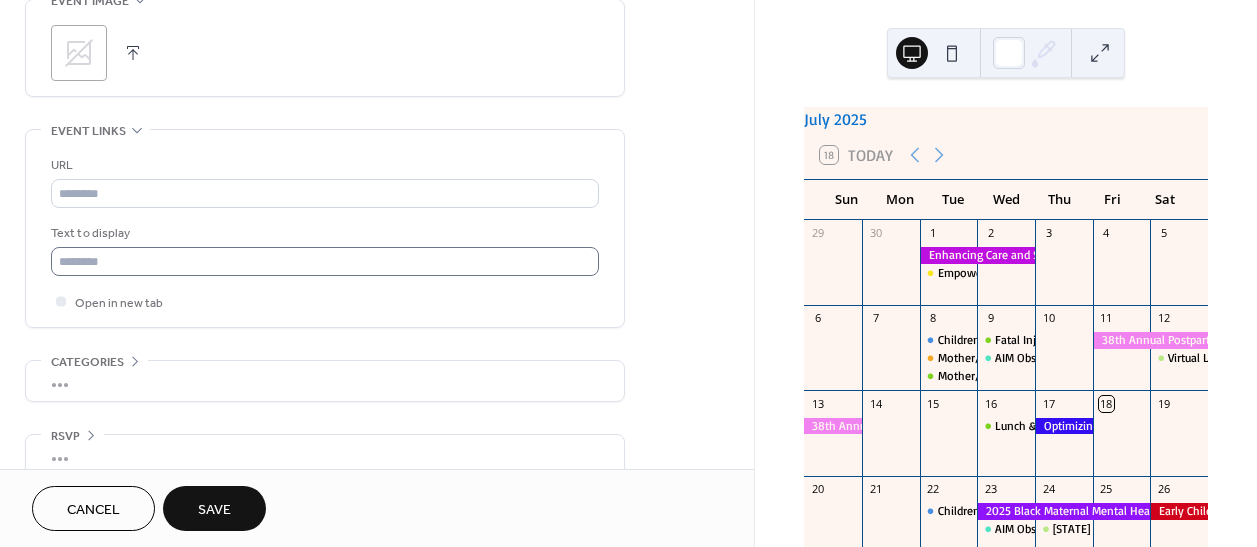 scroll, scrollTop: 1013, scrollLeft: 0, axis: vertical 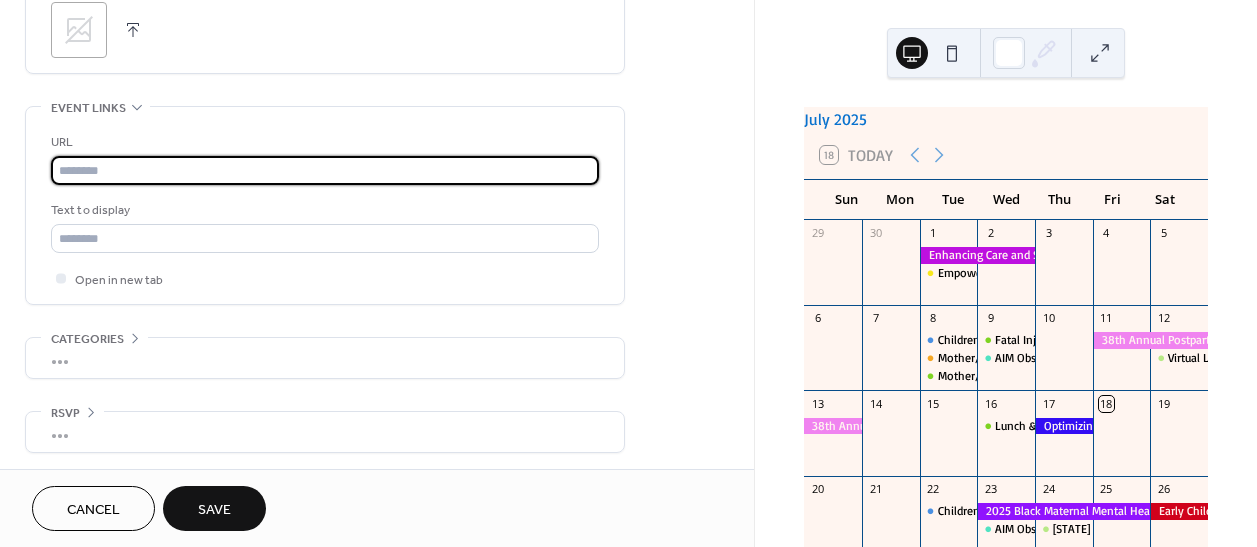 click at bounding box center (325, 170) 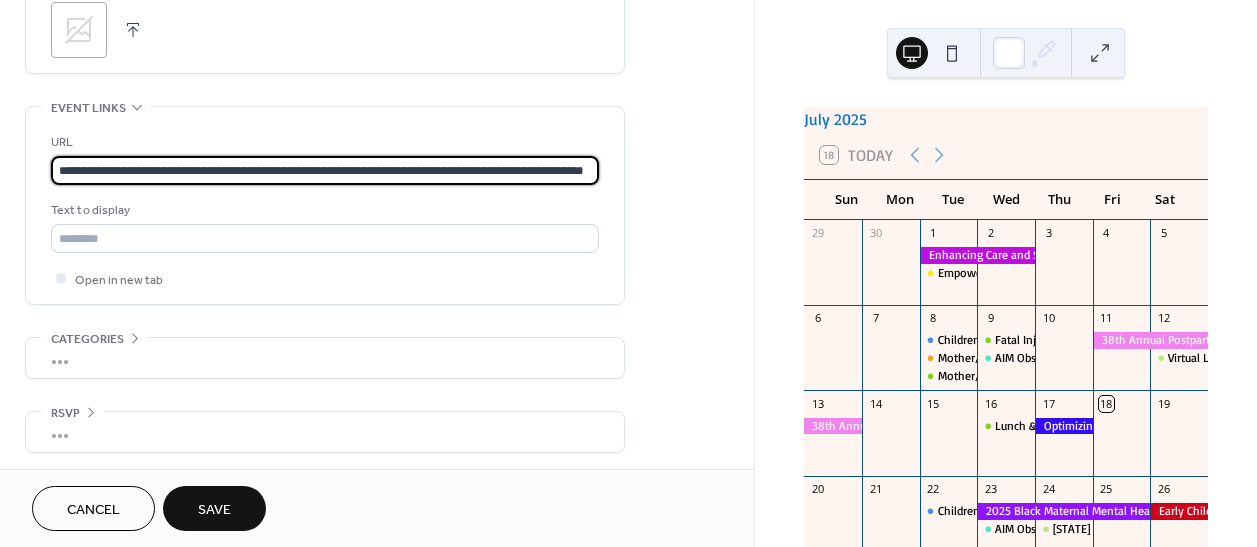 scroll, scrollTop: 0, scrollLeft: 82, axis: horizontal 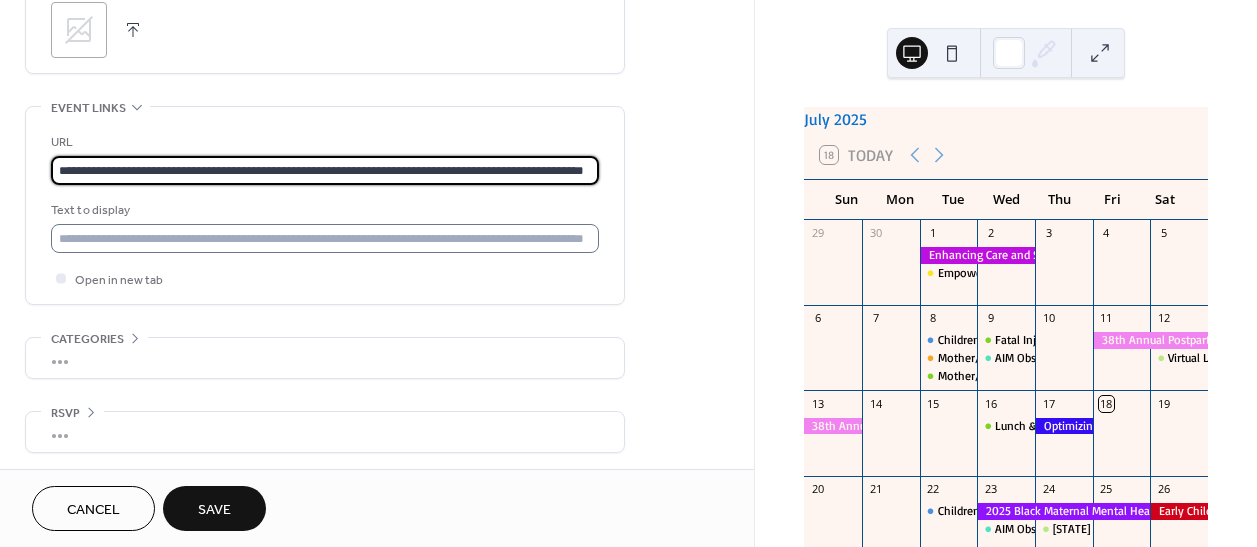 type on "**********" 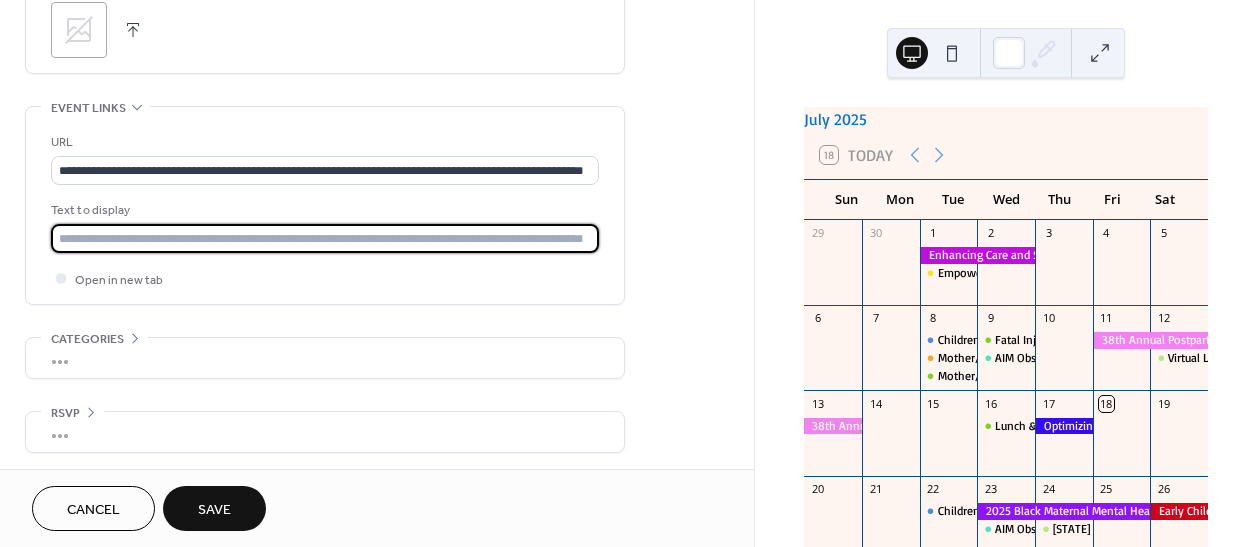 scroll, scrollTop: 0, scrollLeft: 0, axis: both 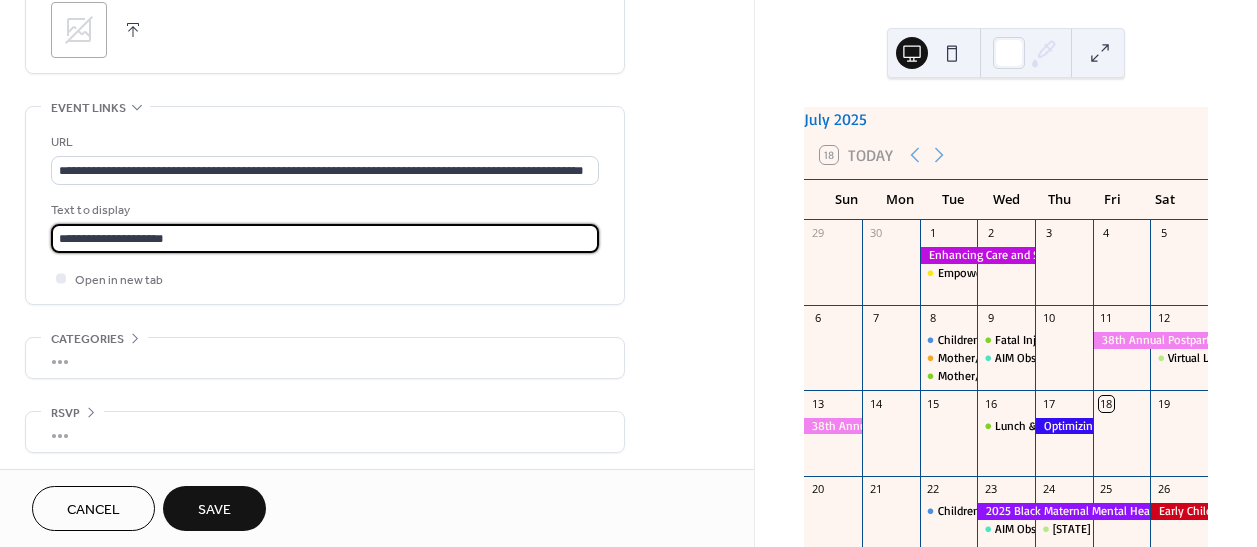 click on "Save" at bounding box center (214, 508) 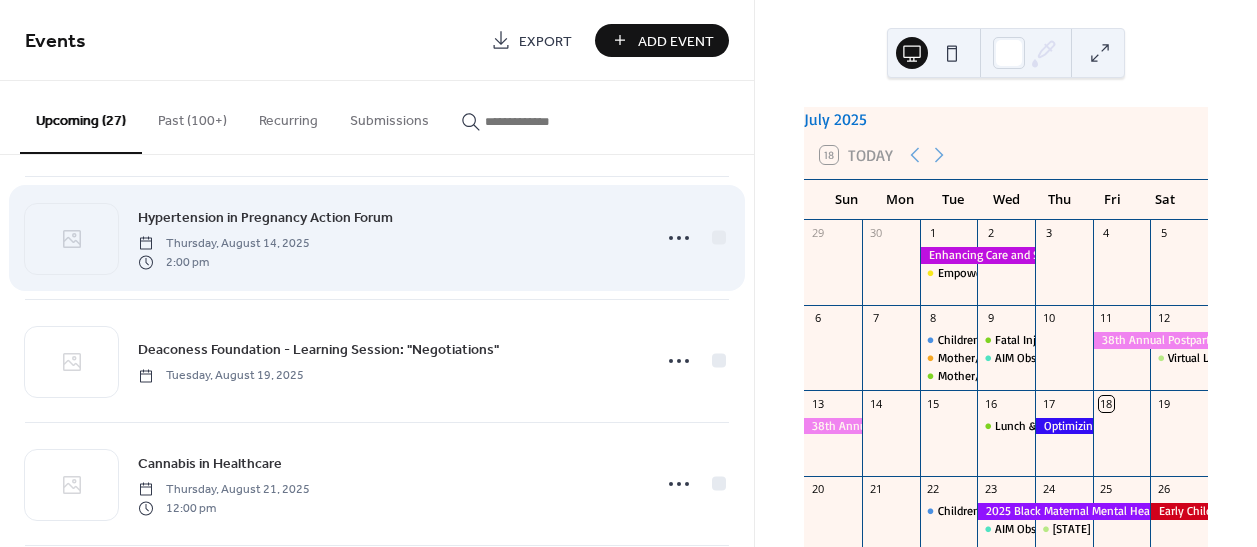 scroll, scrollTop: 1363, scrollLeft: 0, axis: vertical 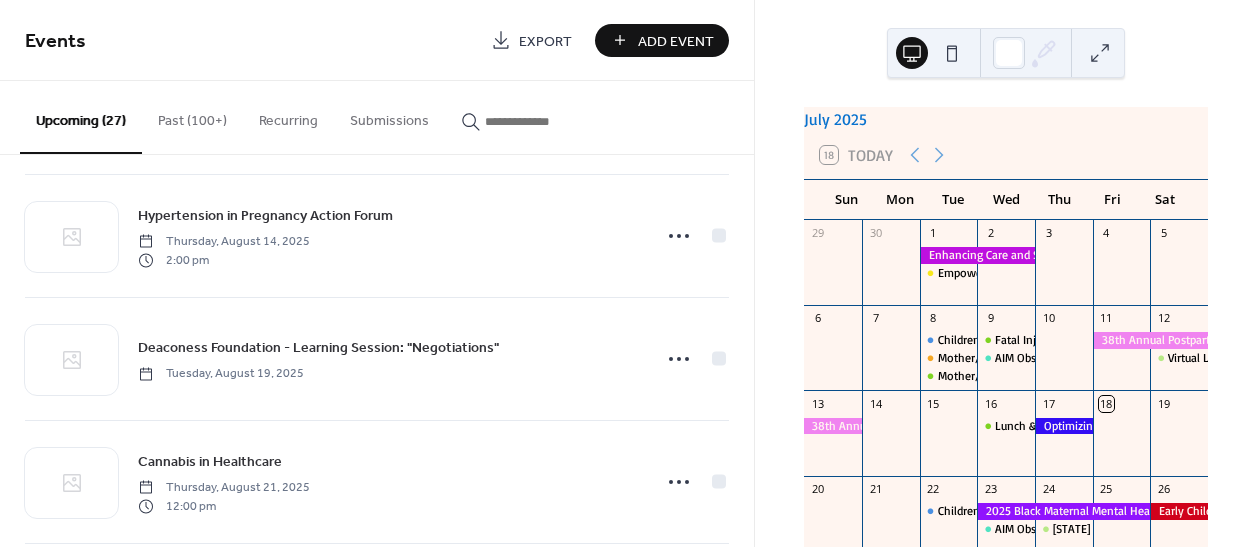 click on "Add Event" at bounding box center (676, 41) 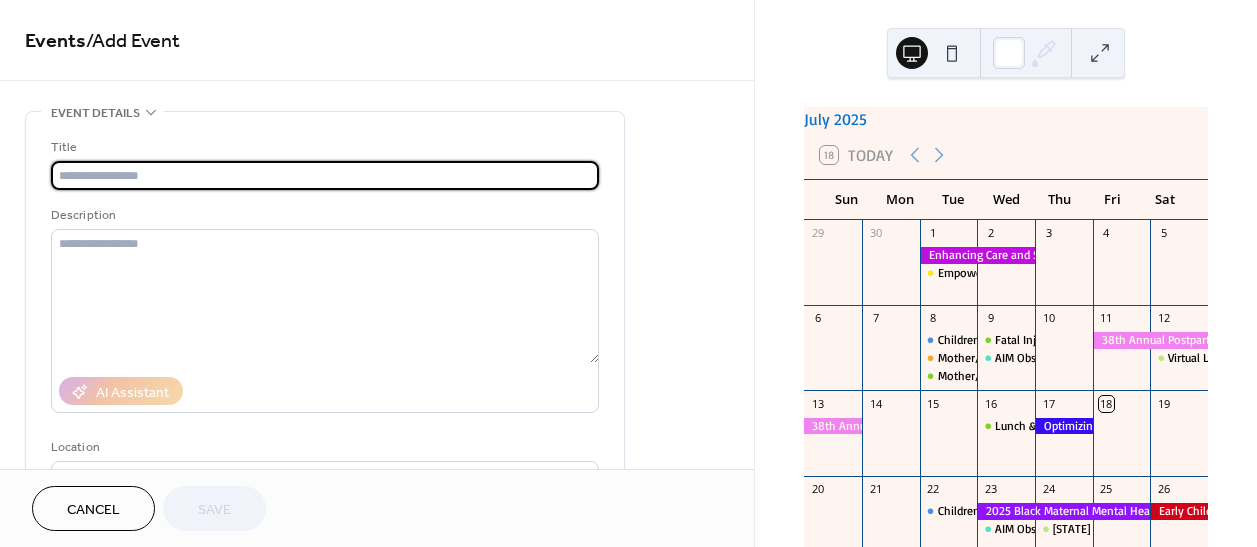 click at bounding box center (325, 175) 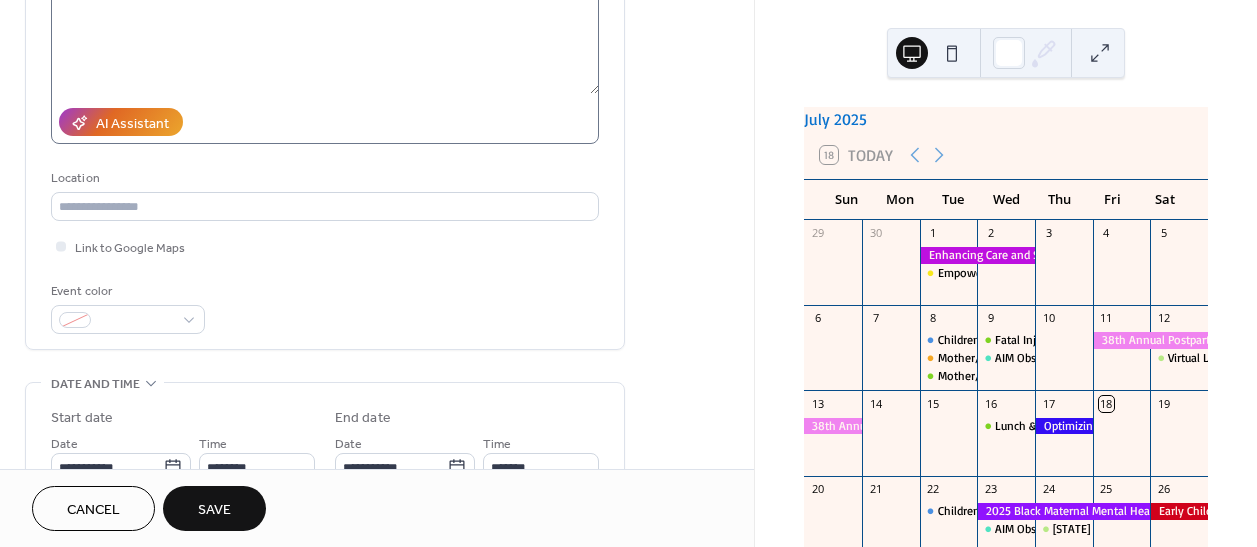 scroll, scrollTop: 272, scrollLeft: 0, axis: vertical 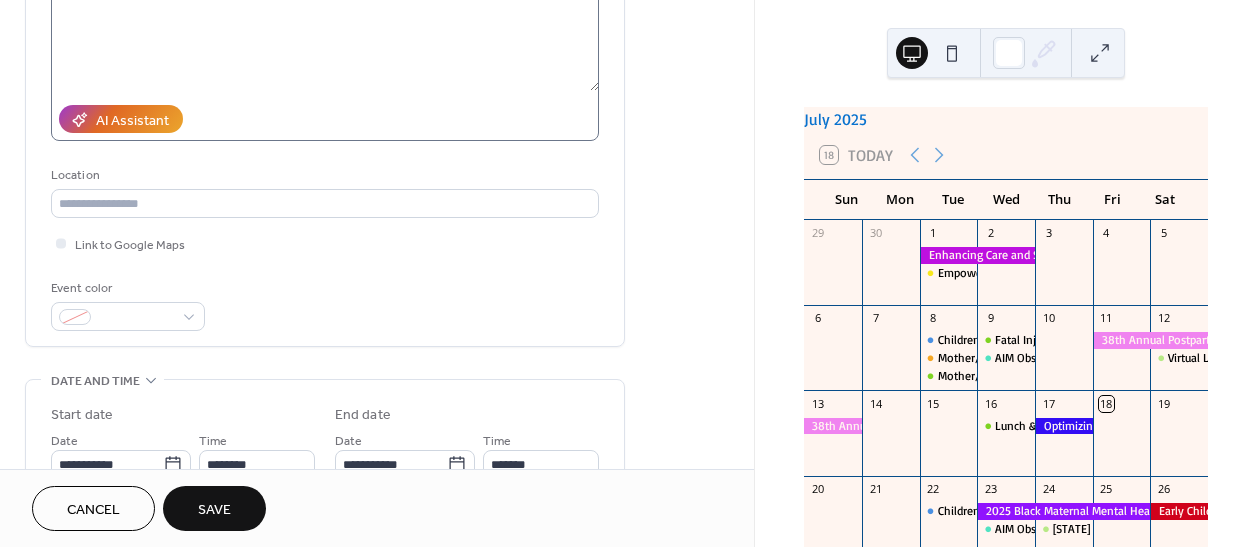 type on "**********" 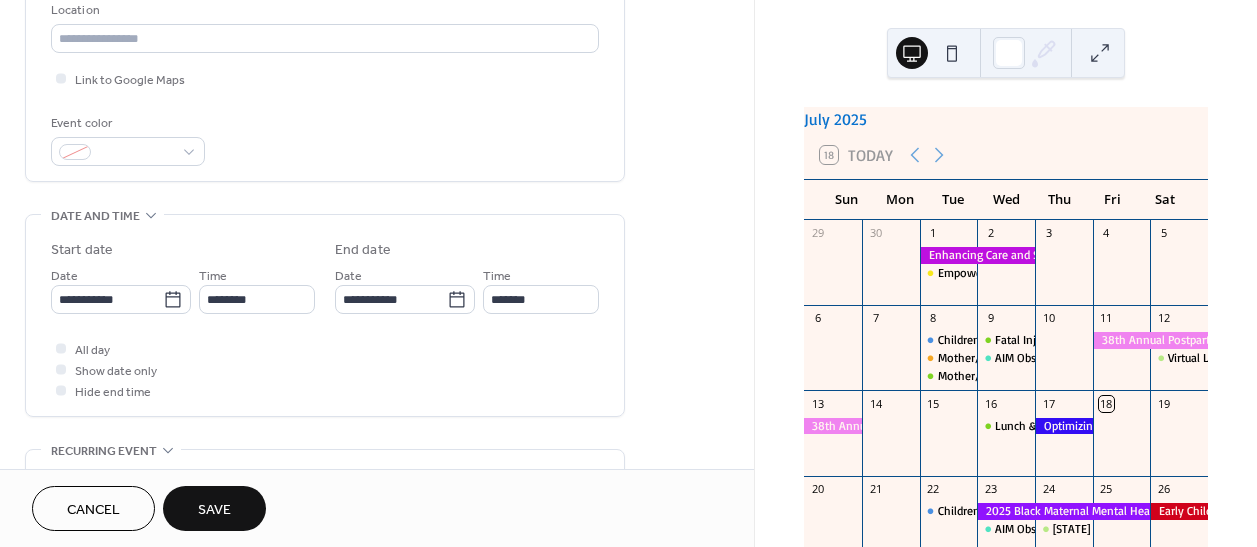 scroll, scrollTop: 454, scrollLeft: 0, axis: vertical 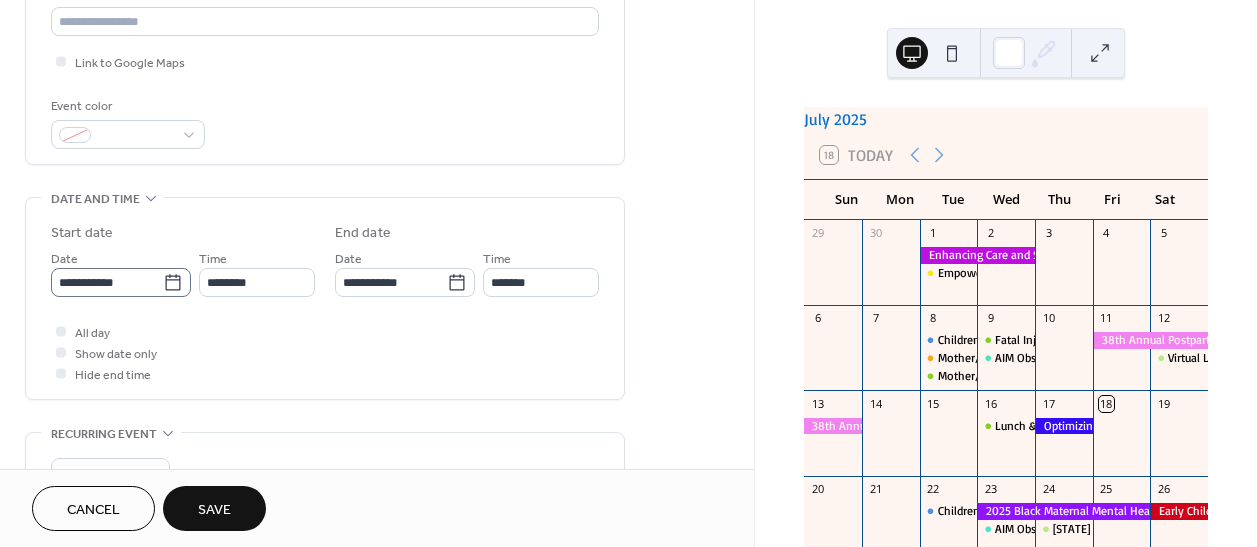 click 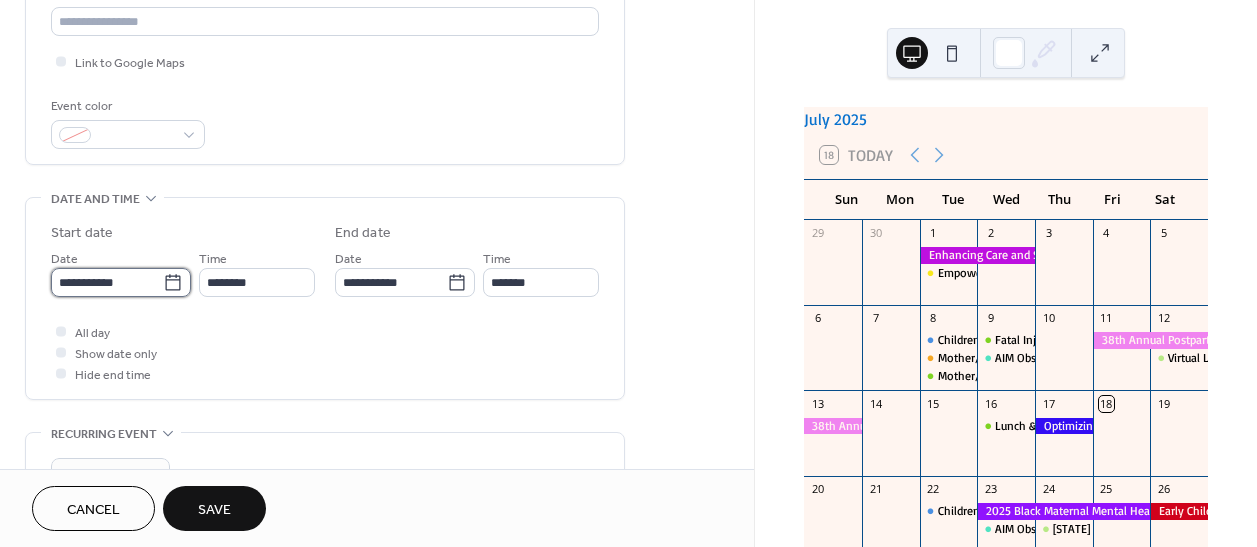 click on "**********" at bounding box center [107, 282] 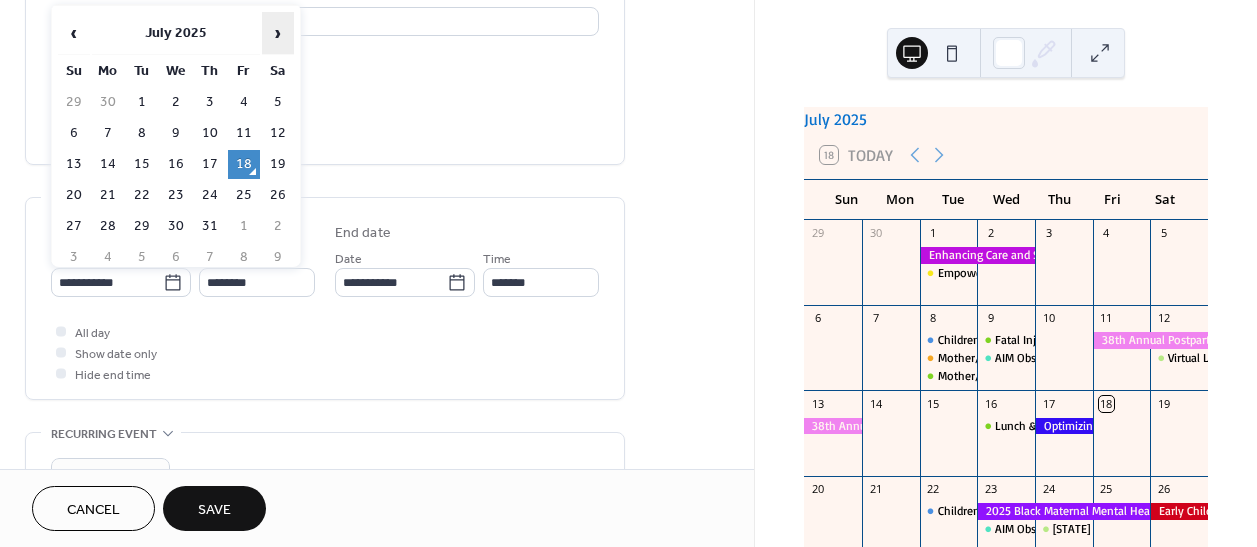 click on "›" at bounding box center (278, 33) 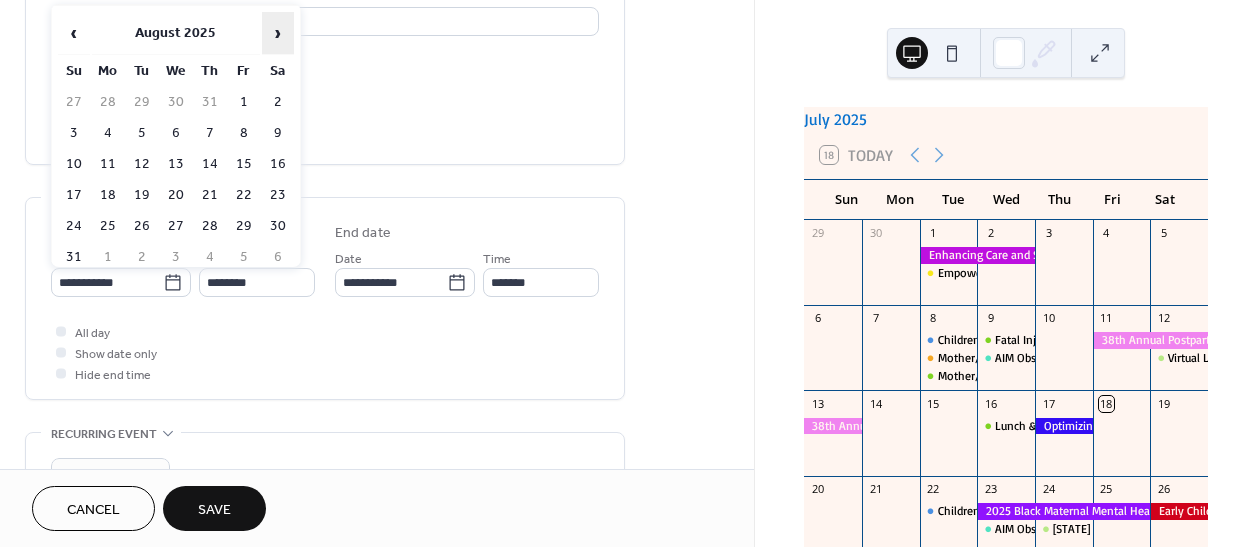 click on "›" at bounding box center [278, 33] 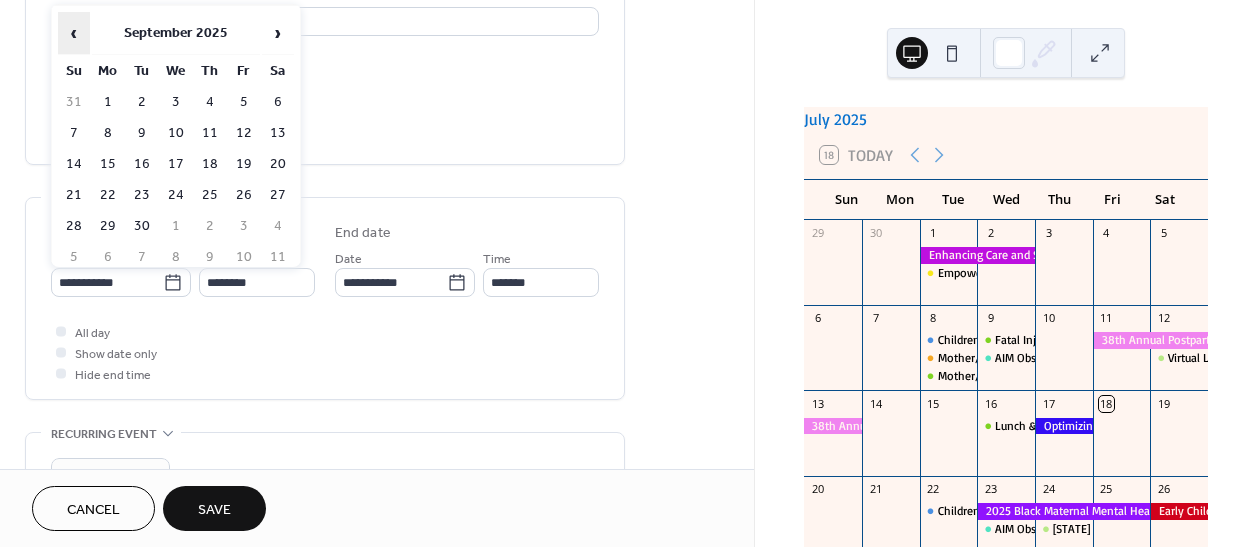drag, startPoint x: 64, startPoint y: 30, endPoint x: 92, endPoint y: 31, distance: 28.01785 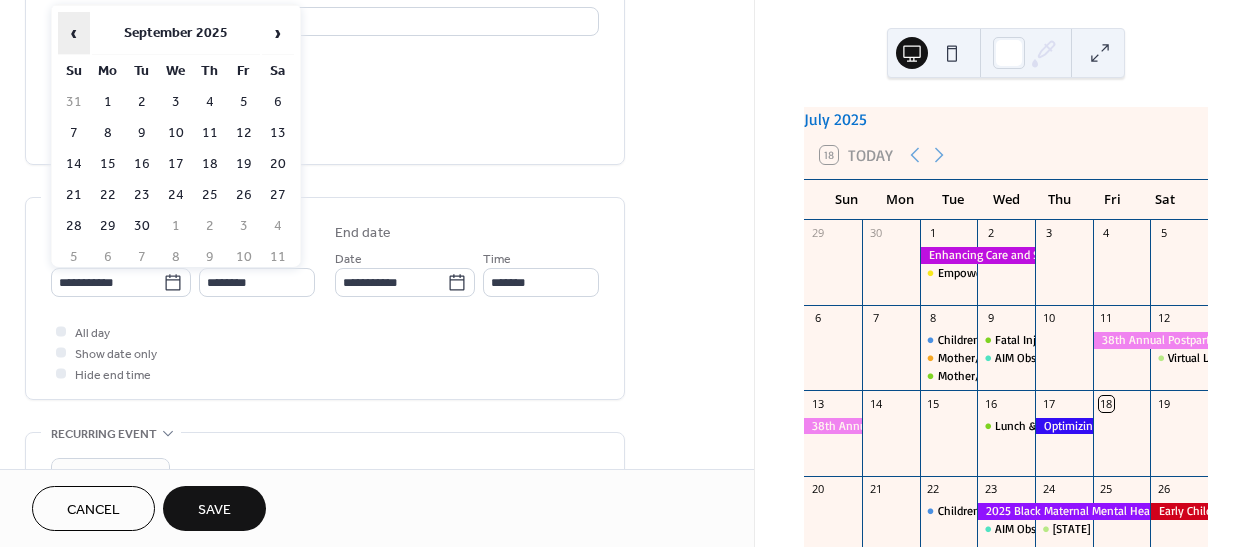 click on "‹" at bounding box center (74, 33) 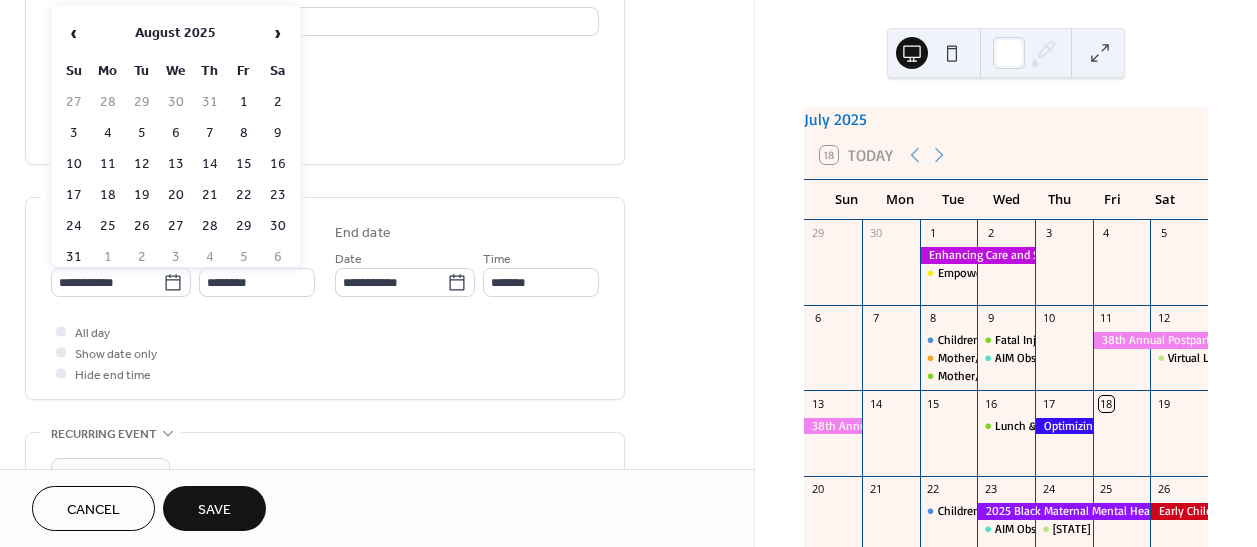 click on "14" at bounding box center [210, 164] 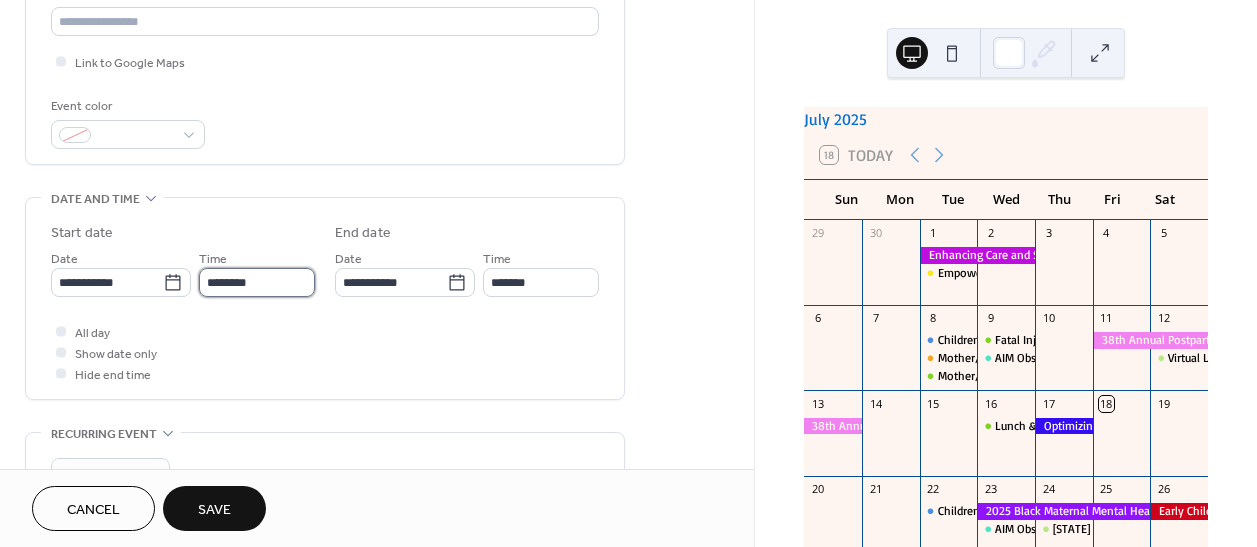 click on "********" at bounding box center (257, 282) 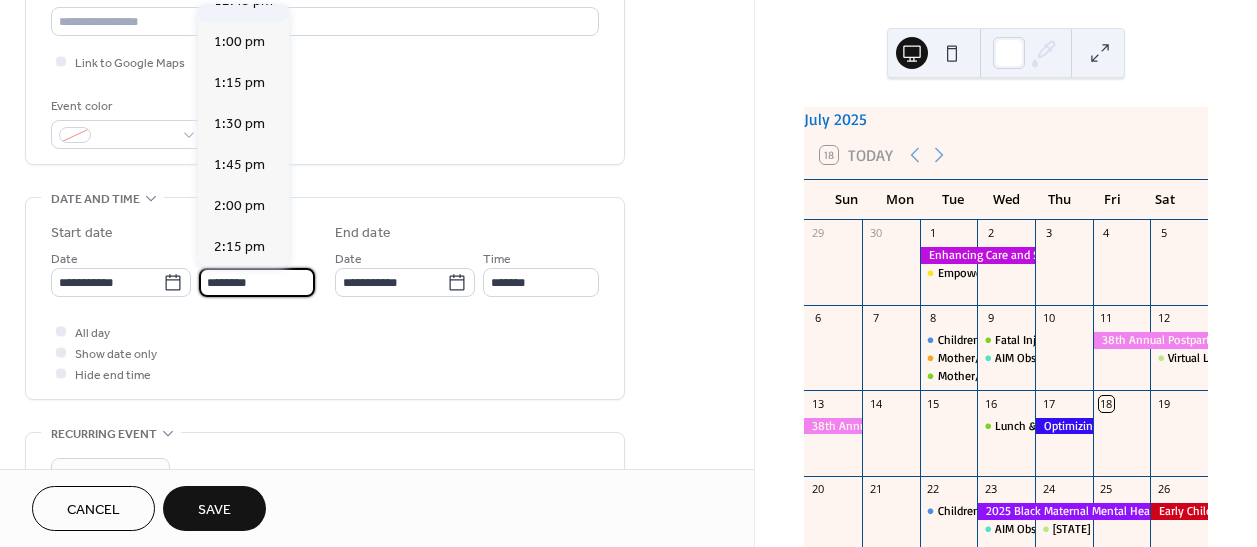 scroll, scrollTop: 2132, scrollLeft: 0, axis: vertical 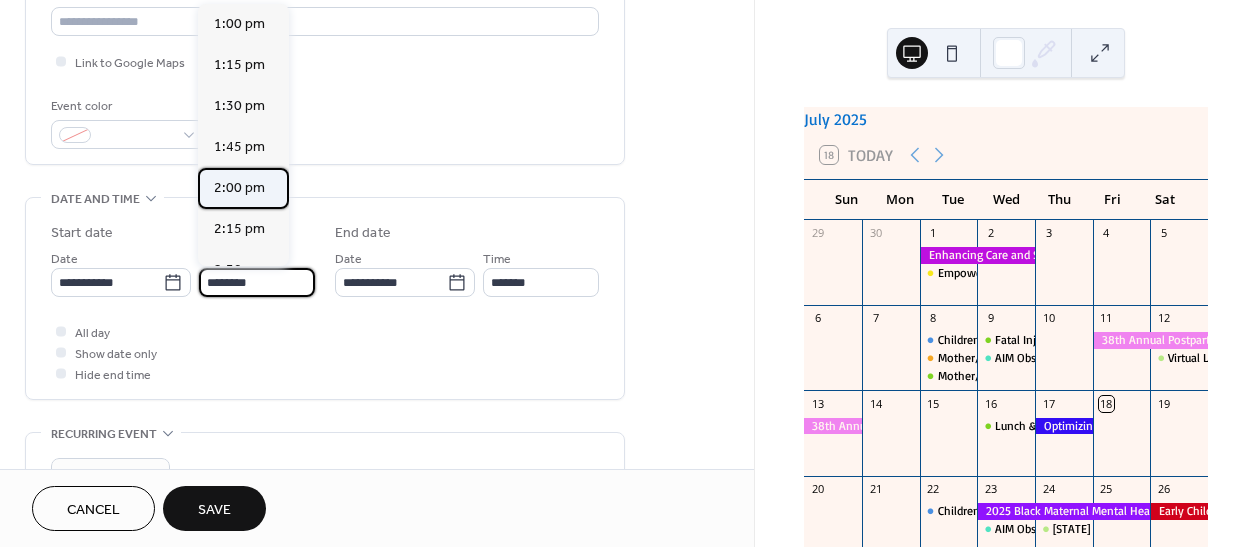 click on "2:00 pm" at bounding box center [239, 188] 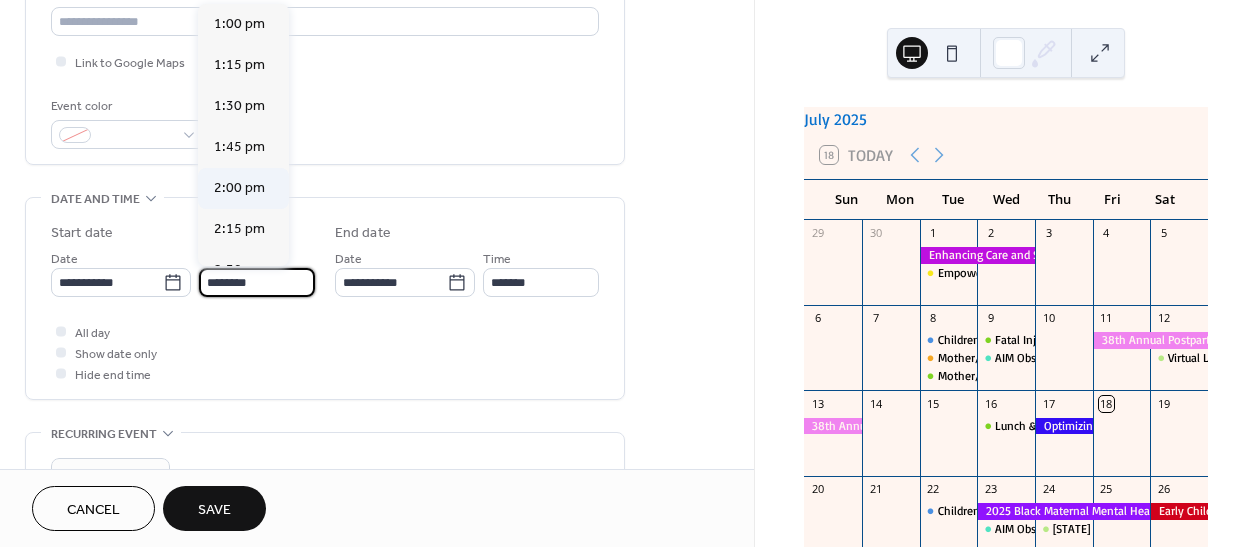type on "*******" 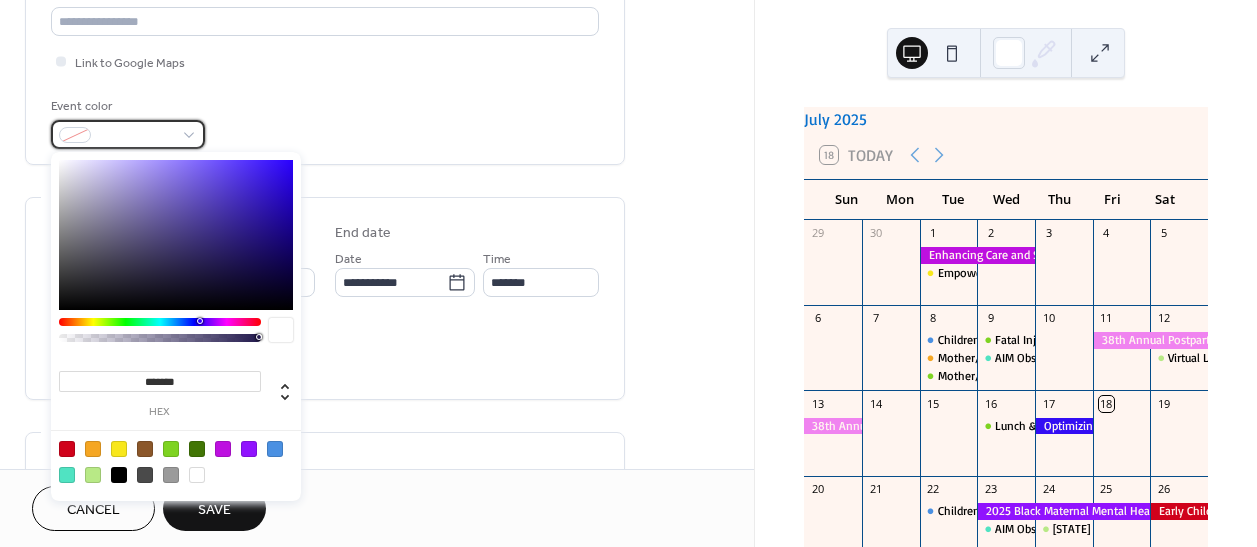 drag, startPoint x: 131, startPoint y: 131, endPoint x: 141, endPoint y: 157, distance: 27.856777 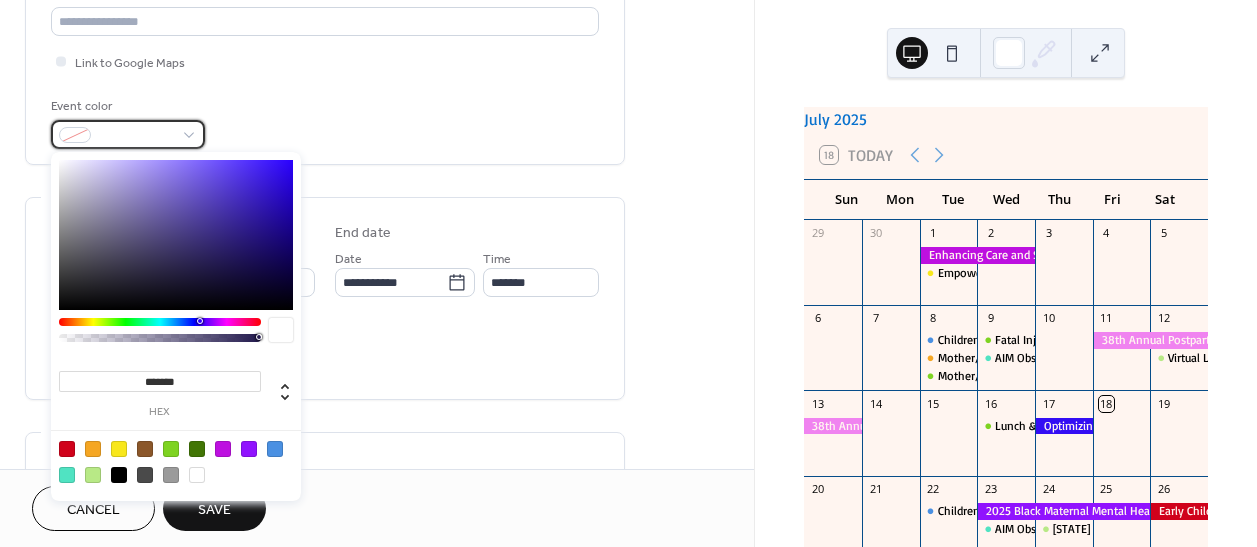click at bounding box center (136, 136) 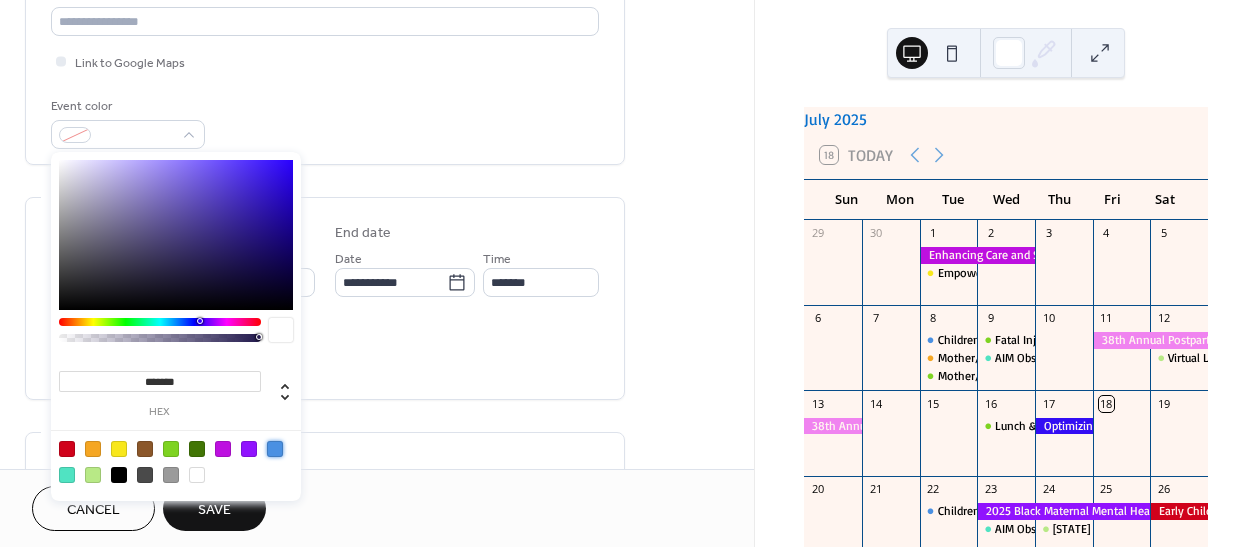 click at bounding box center (275, 449) 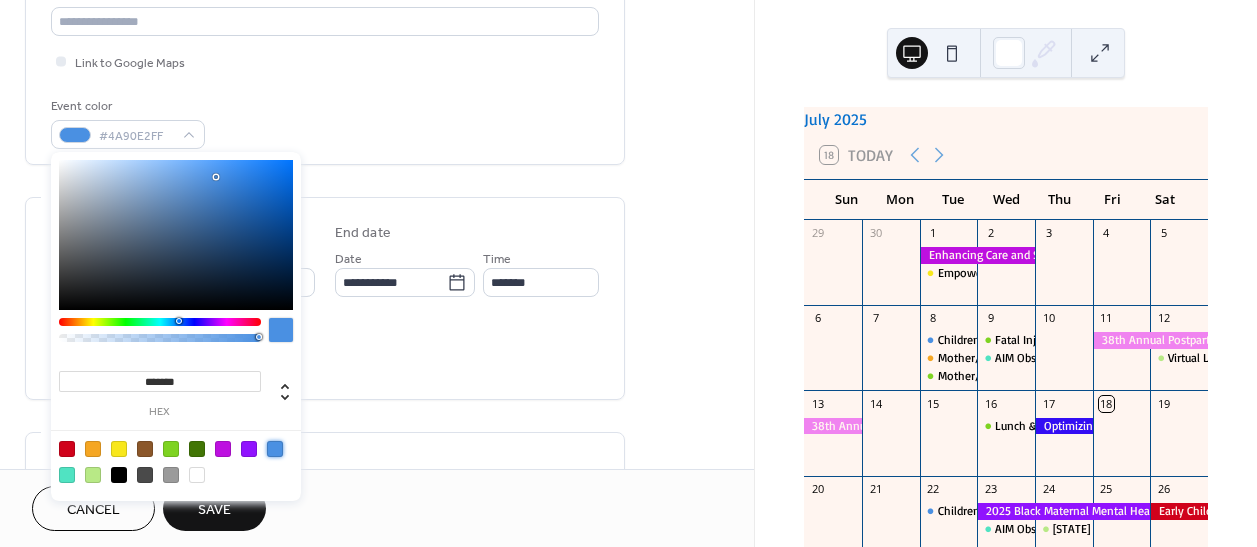 click on "All day Show date only Hide end time" at bounding box center (325, 352) 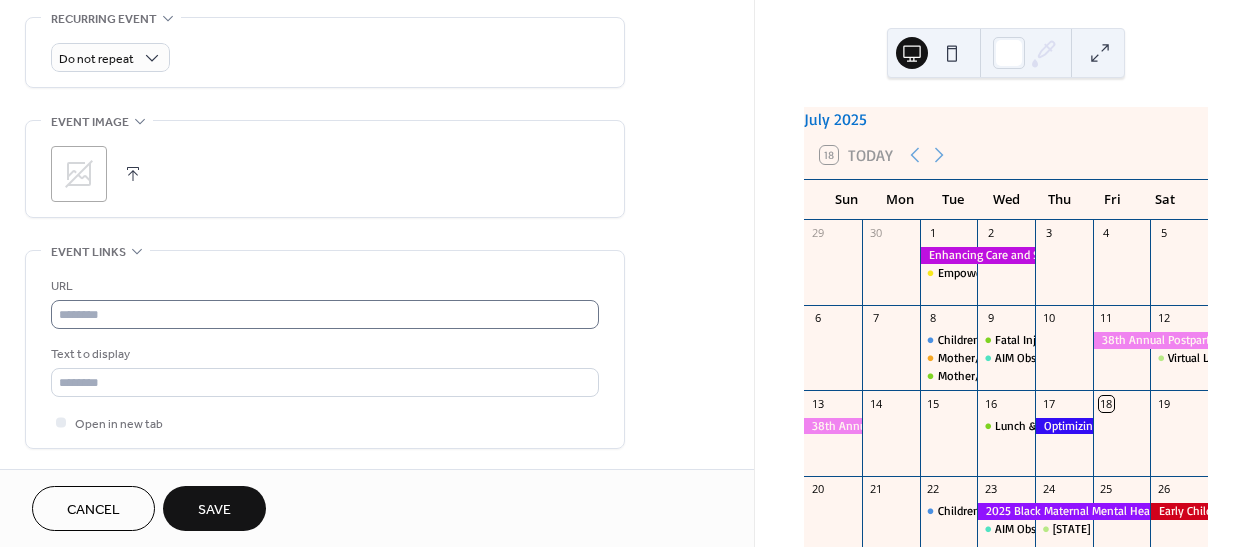 scroll, scrollTop: 909, scrollLeft: 0, axis: vertical 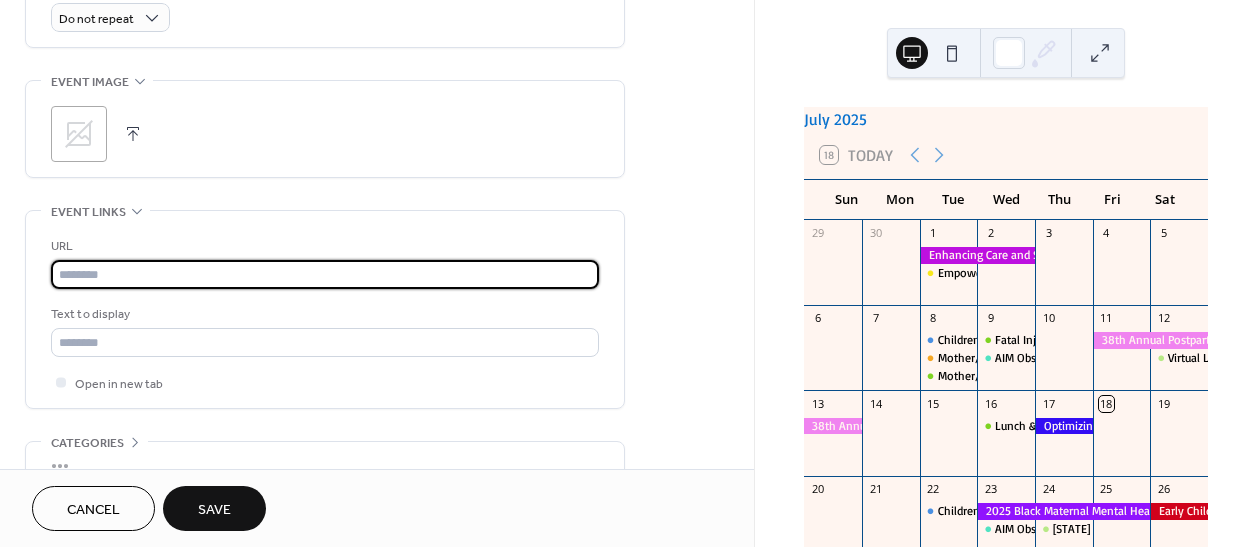 click at bounding box center [325, 274] 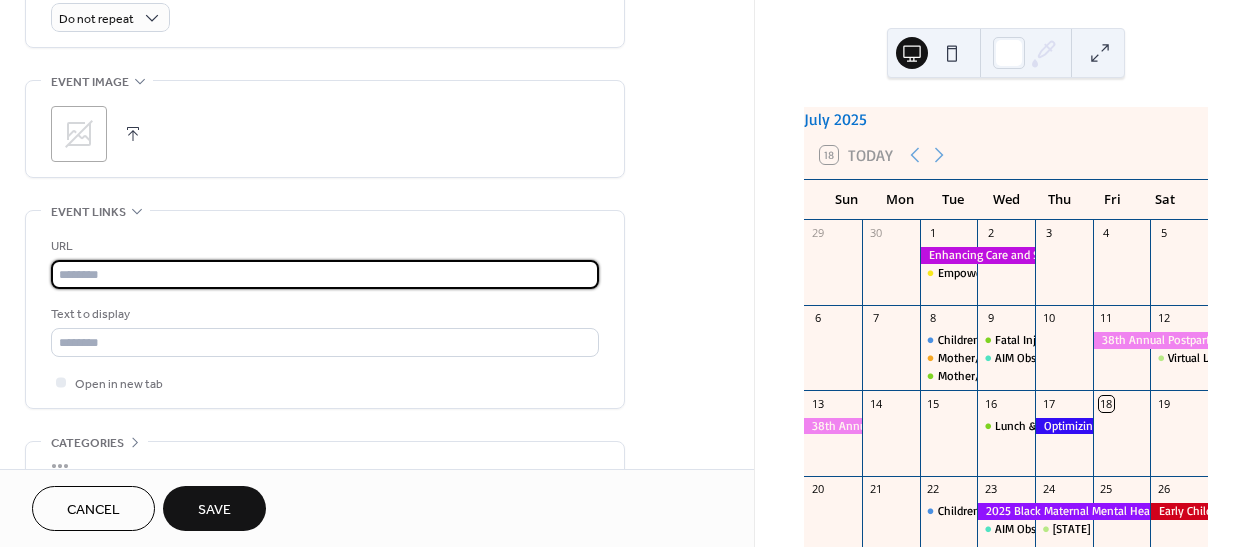 paste on "**********" 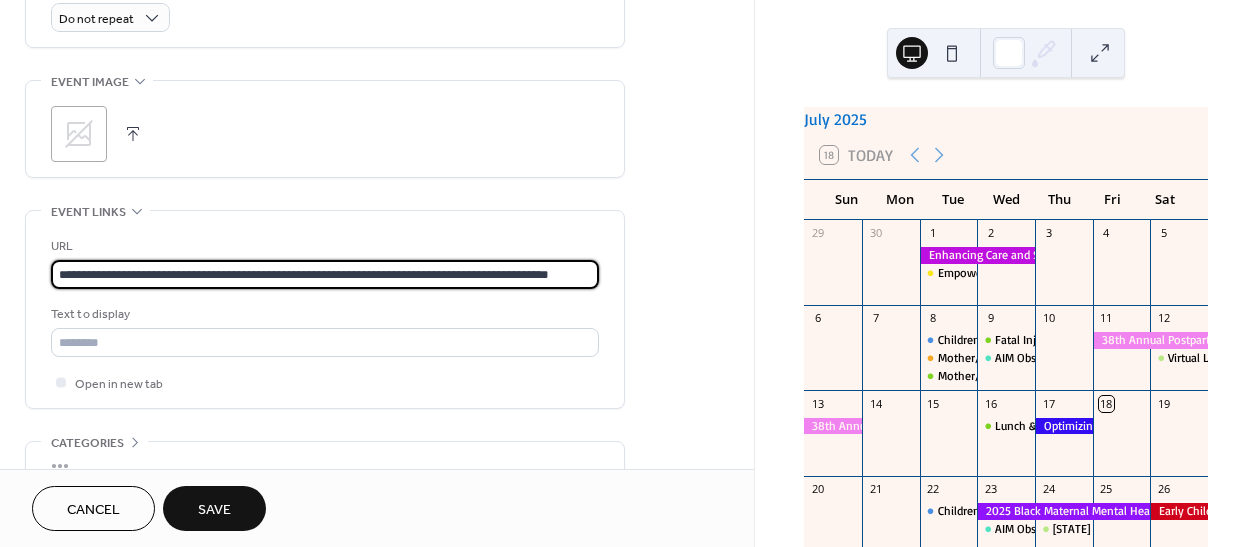 scroll, scrollTop: 0, scrollLeft: 46, axis: horizontal 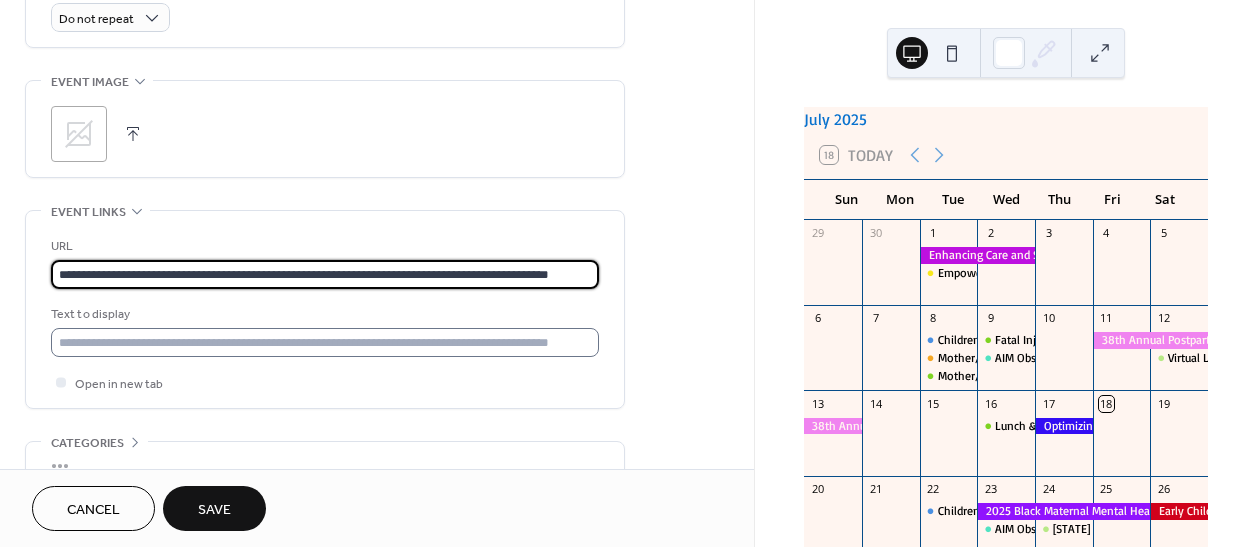 type on "**********" 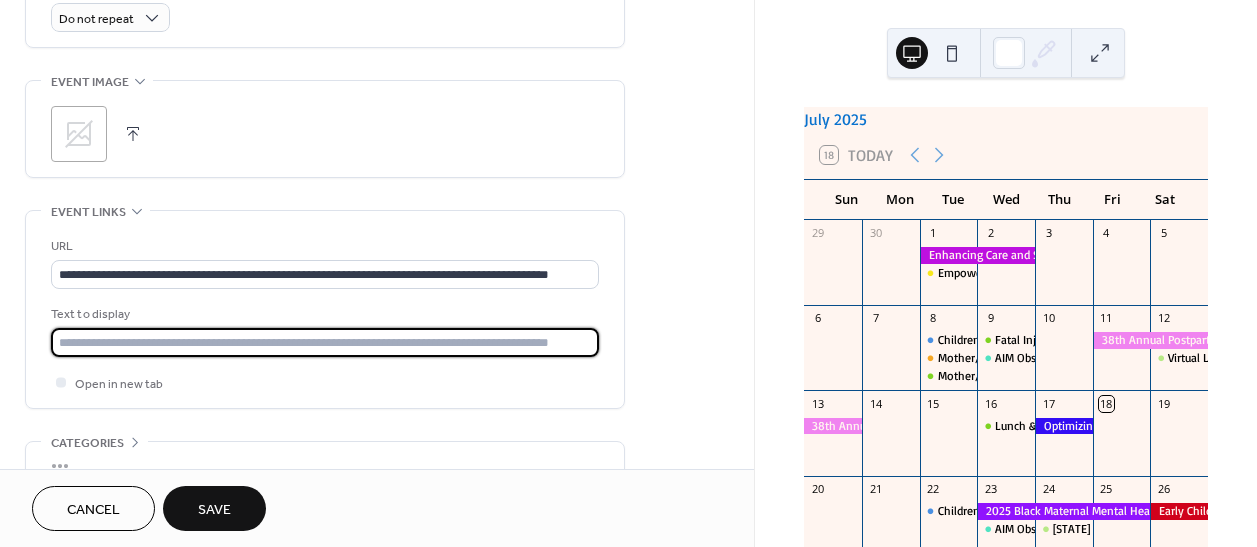 scroll, scrollTop: 0, scrollLeft: 0, axis: both 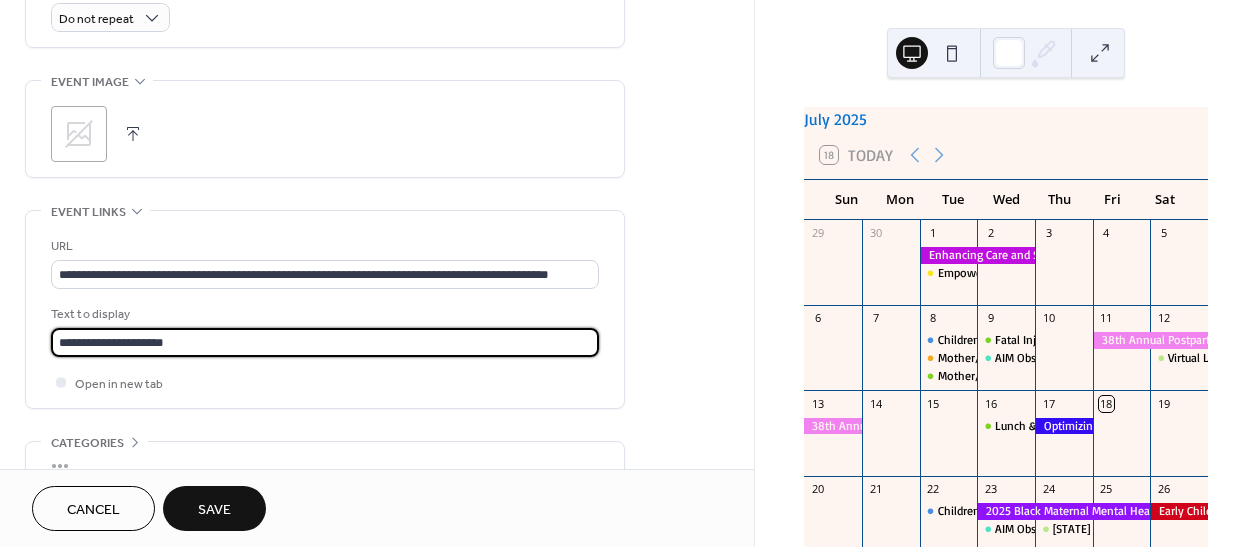 click on "Save" at bounding box center (214, 510) 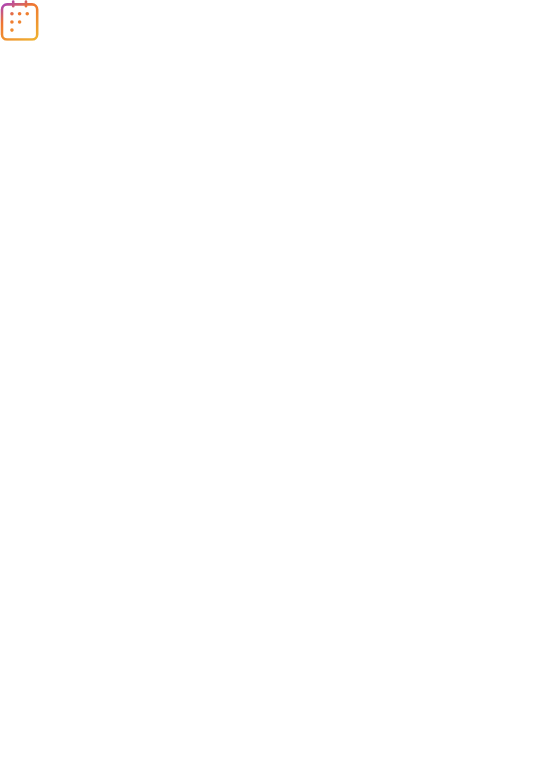scroll, scrollTop: 0, scrollLeft: 0, axis: both 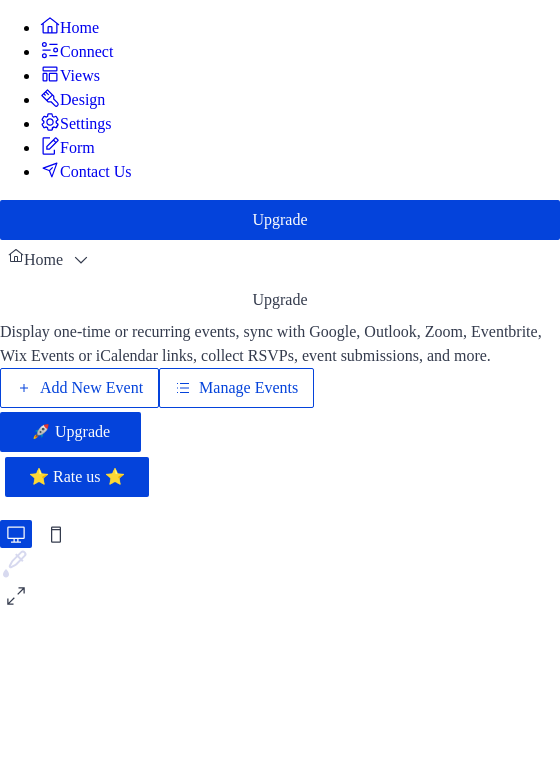 click on "Add New Event" at bounding box center (91, 388) 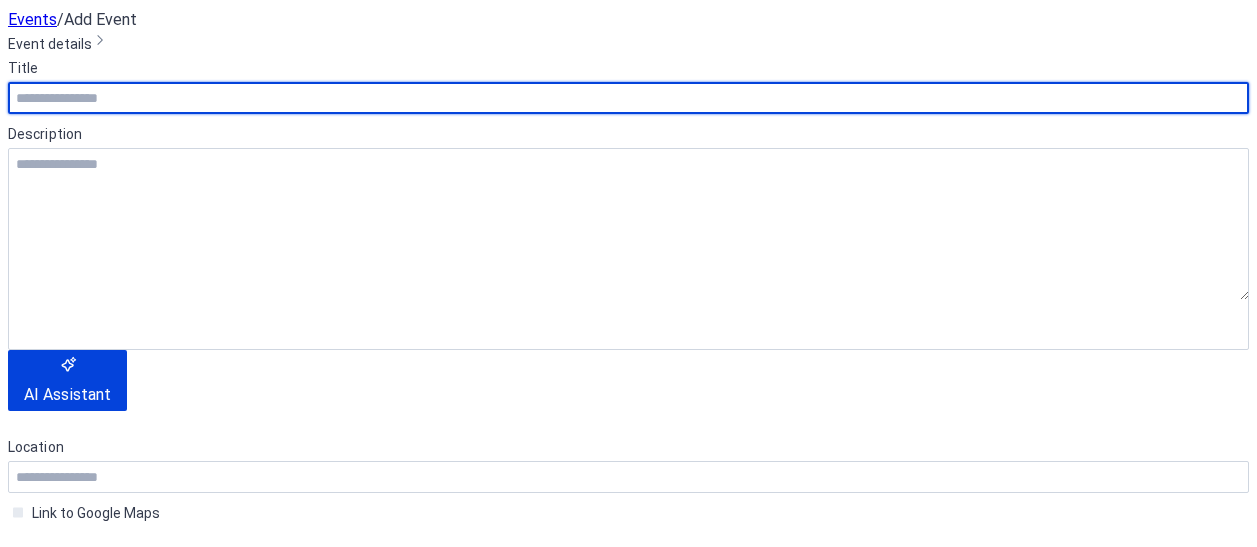 scroll, scrollTop: 0, scrollLeft: 0, axis: both 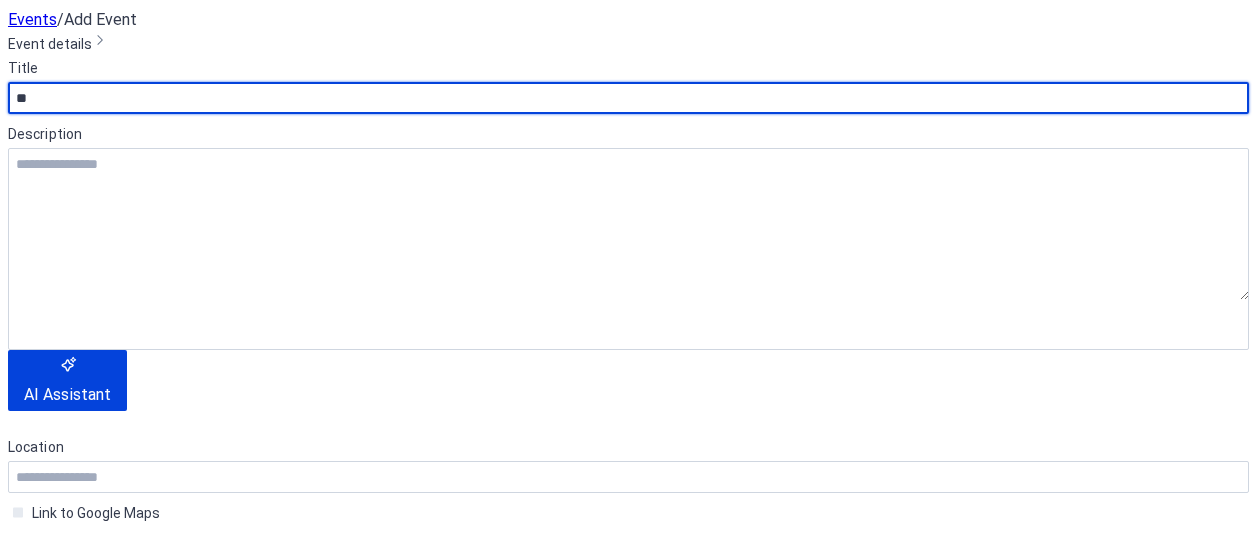 type on "*" 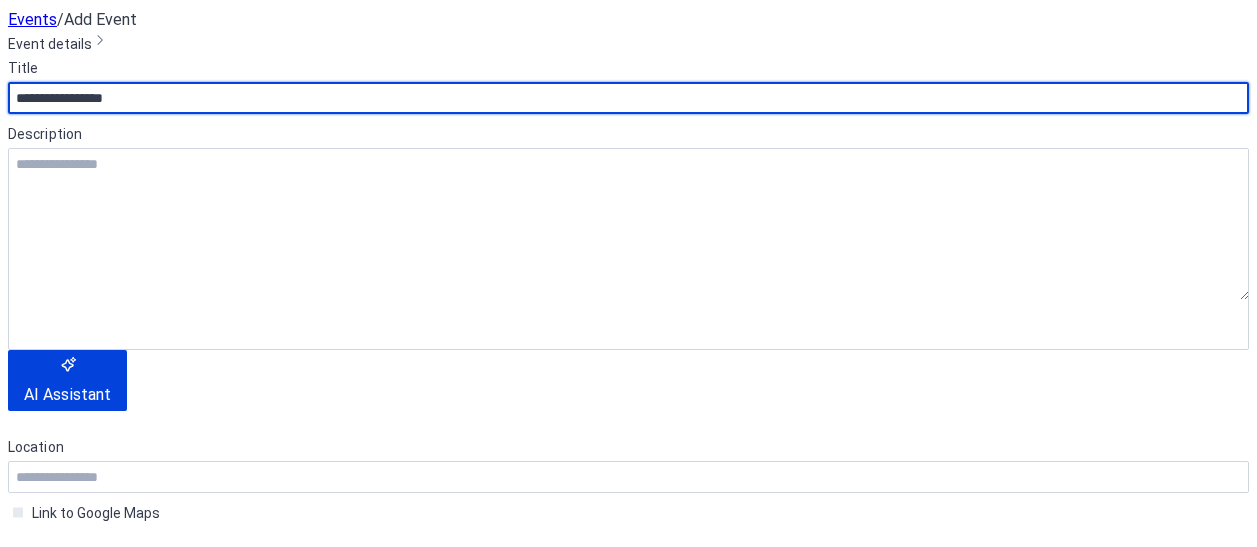scroll, scrollTop: 272, scrollLeft: 0, axis: vertical 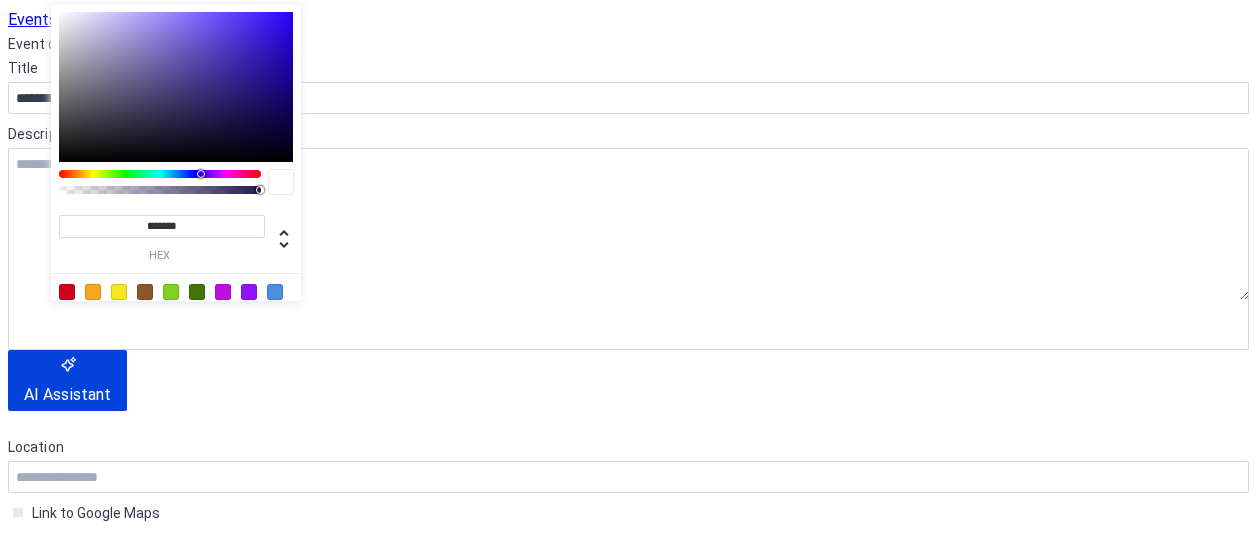 click at bounding box center [171, 292] 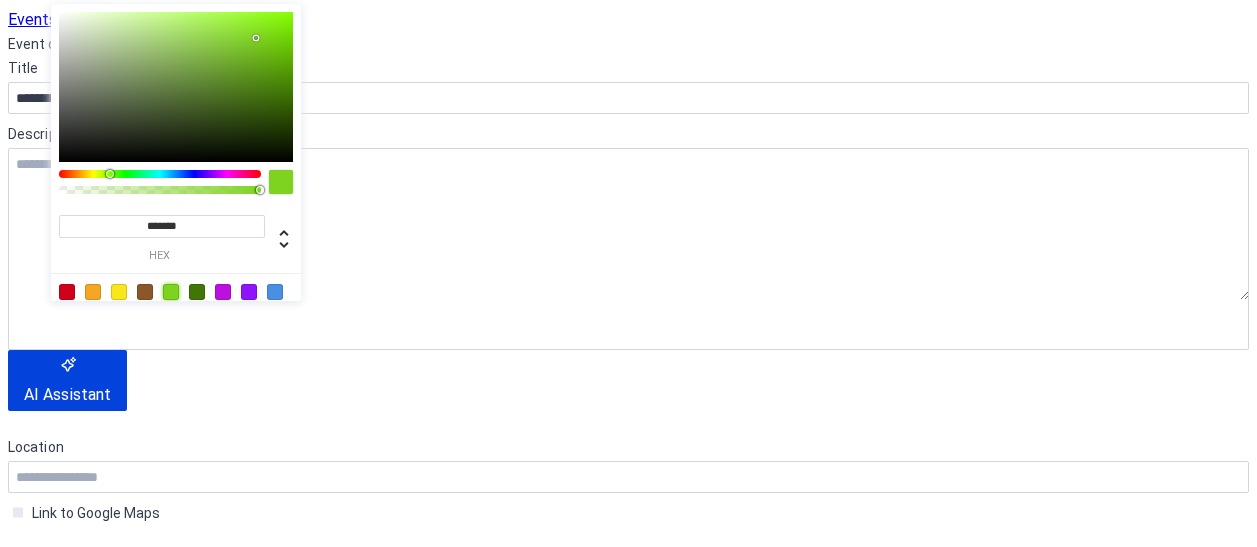 scroll, scrollTop: 454, scrollLeft: 0, axis: vertical 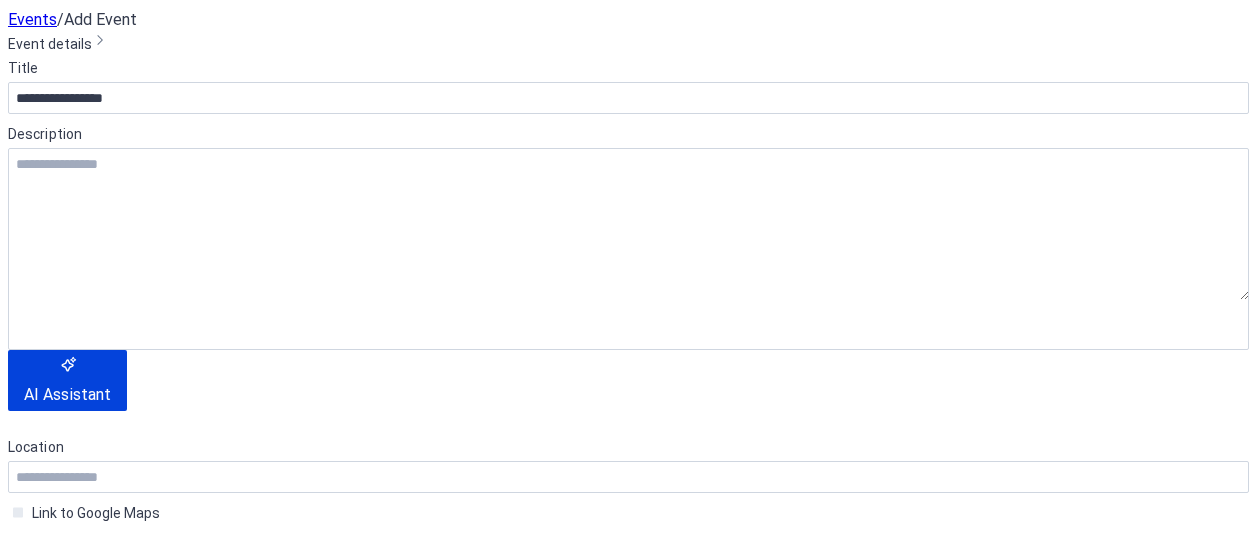 click on "**********" at bounding box center (628, 866) 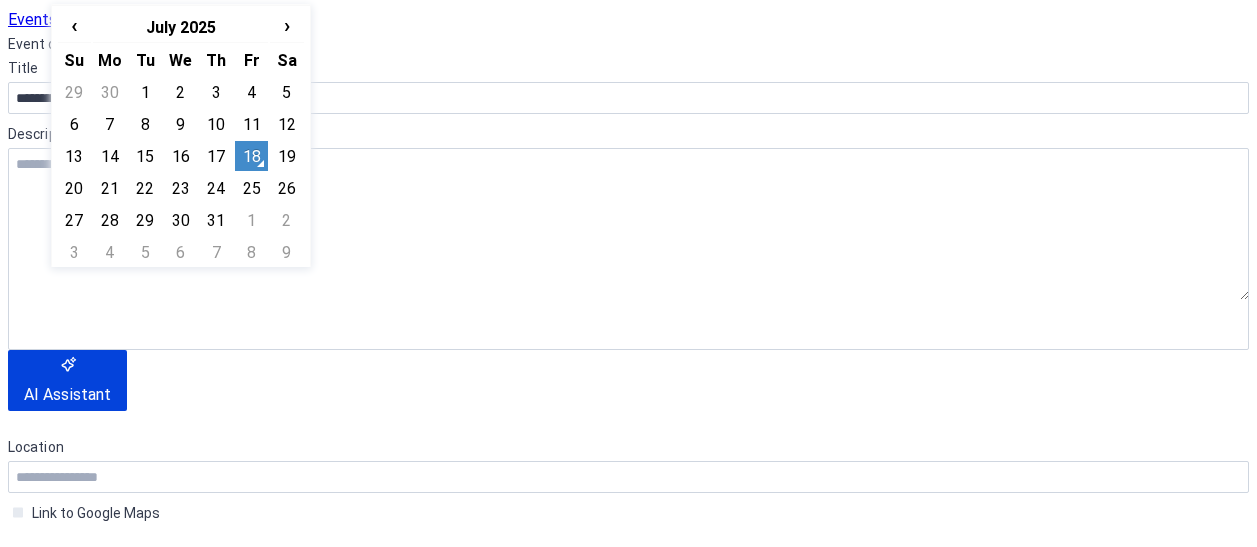 click 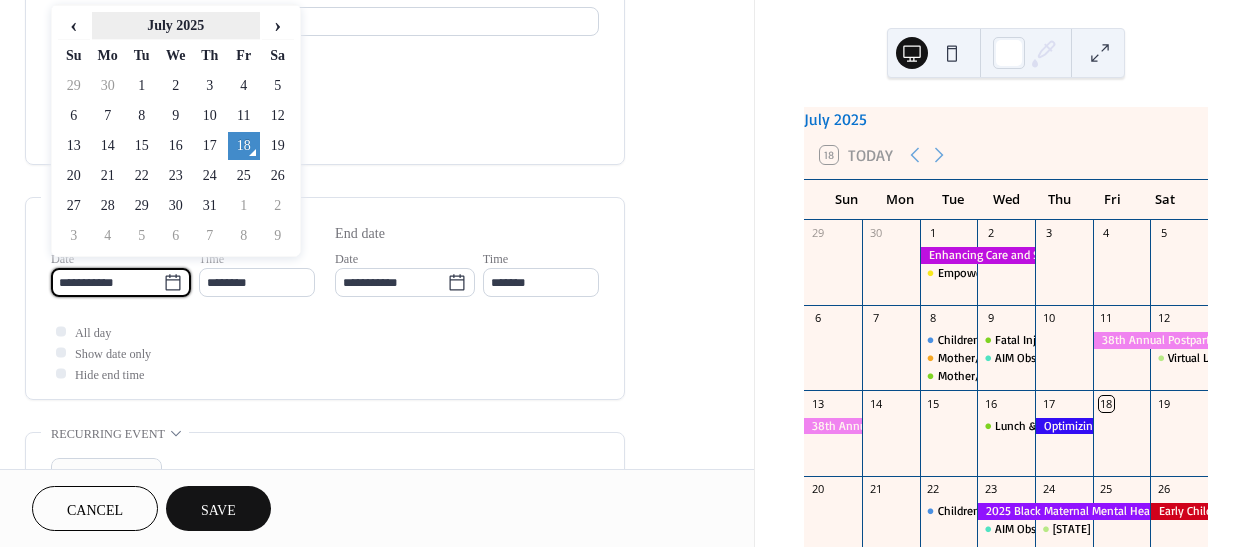 click on "›" at bounding box center [278, 25] 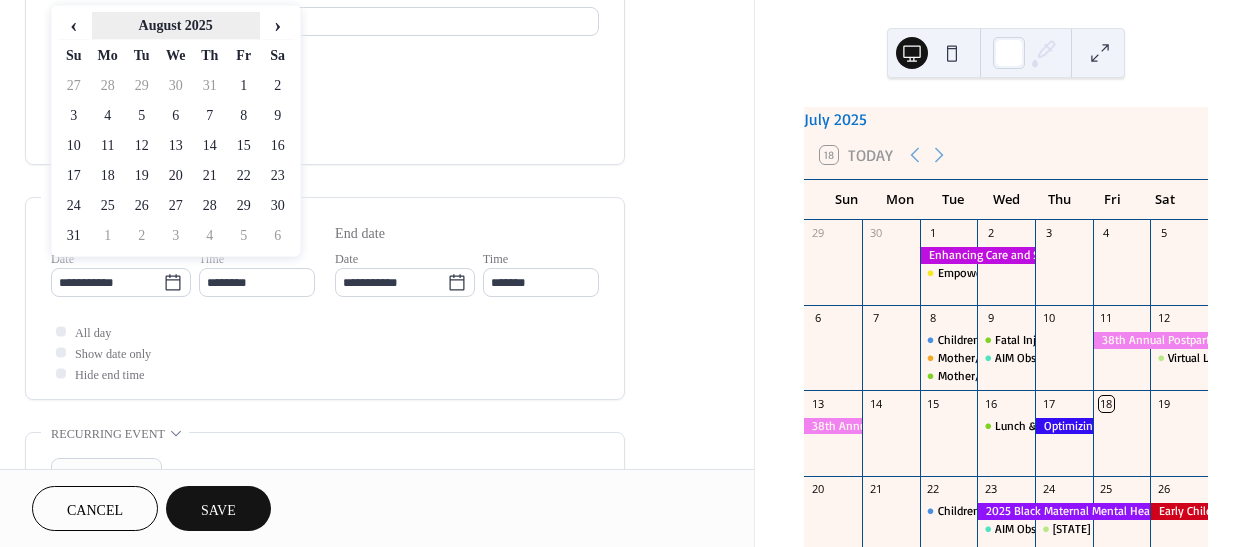click on "›" at bounding box center [278, 25] 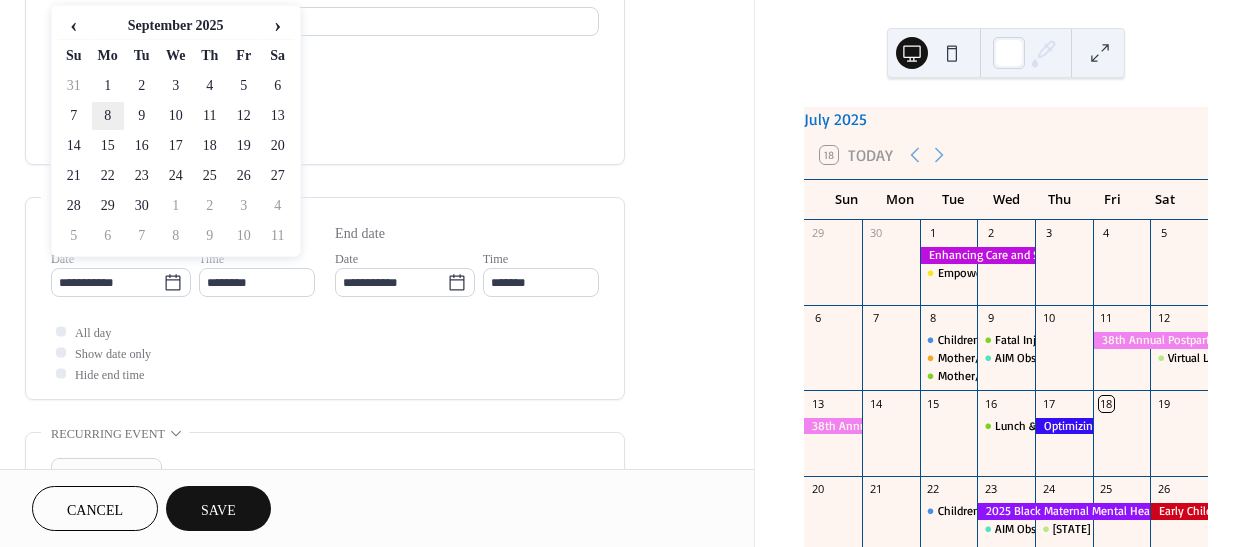 click on "8" at bounding box center [108, 116] 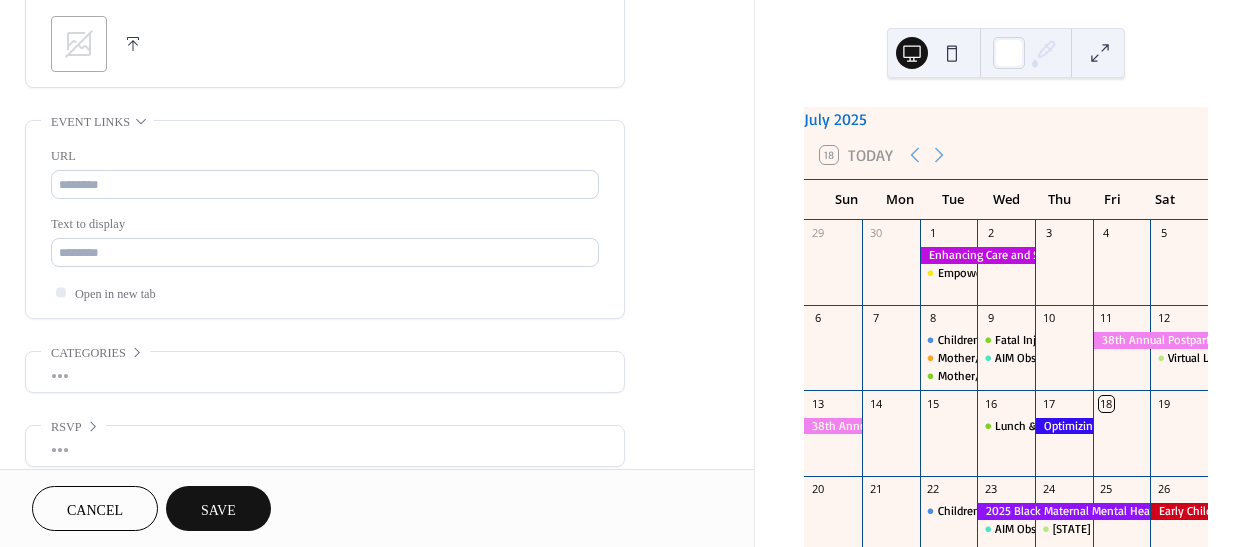 scroll, scrollTop: 1000, scrollLeft: 0, axis: vertical 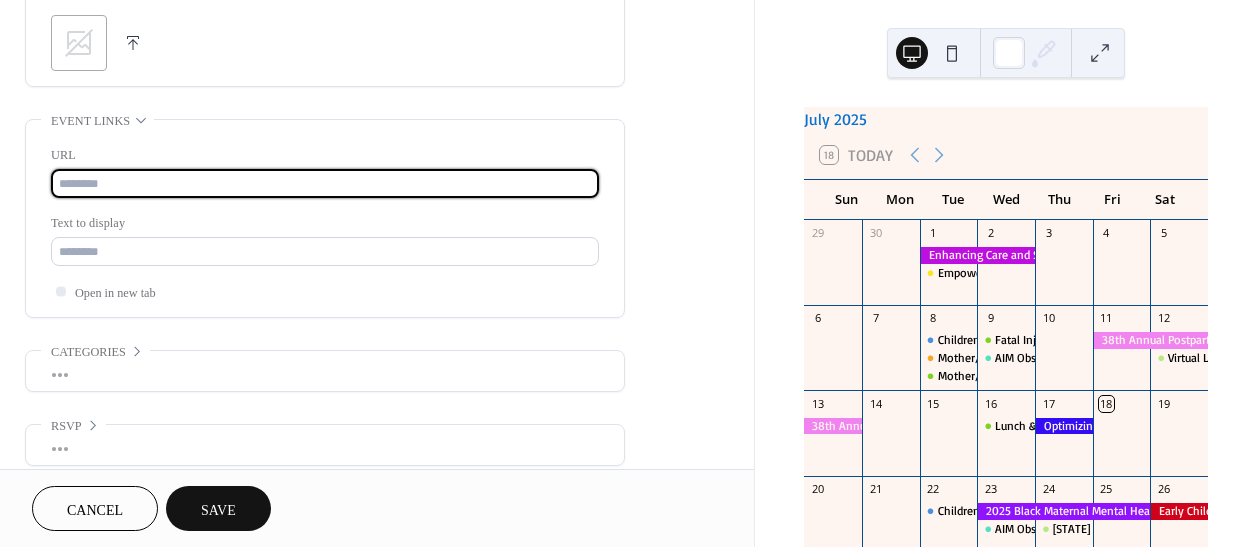 click at bounding box center (325, 183) 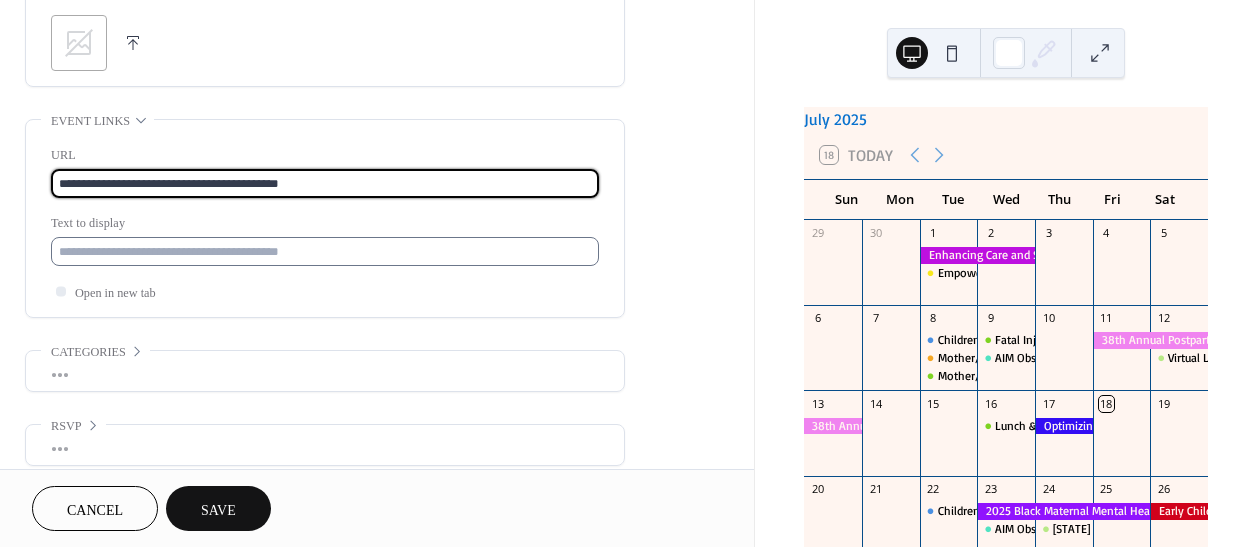 type on "**********" 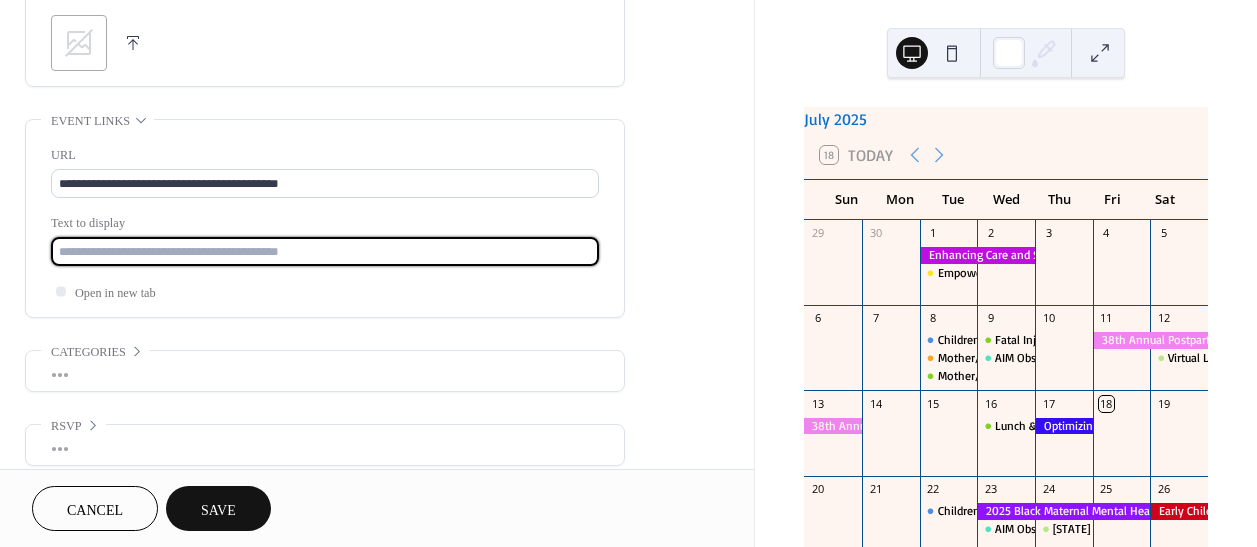 click at bounding box center [325, 251] 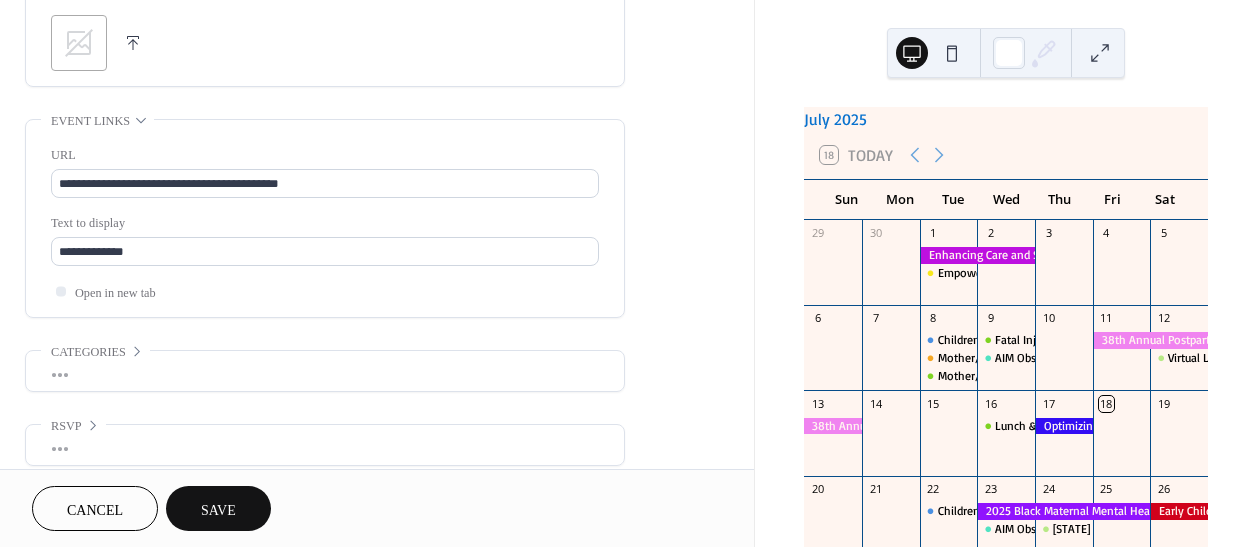 click on "Save" at bounding box center (218, 508) 